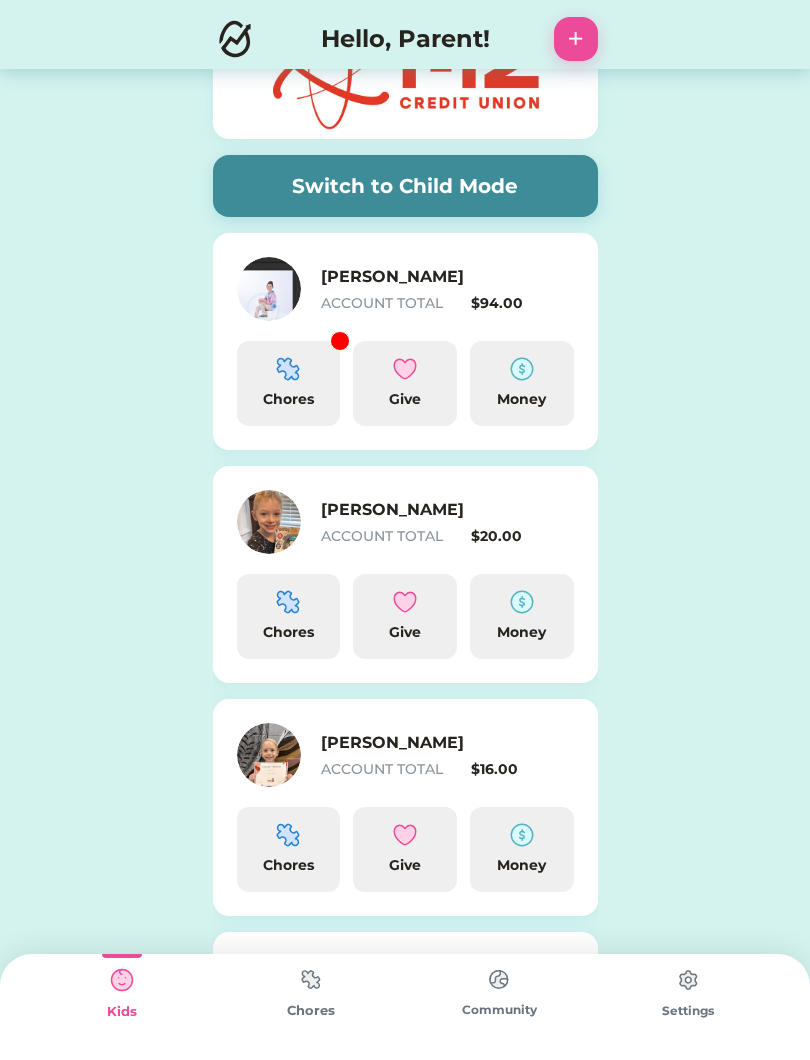 scroll, scrollTop: 0, scrollLeft: 0, axis: both 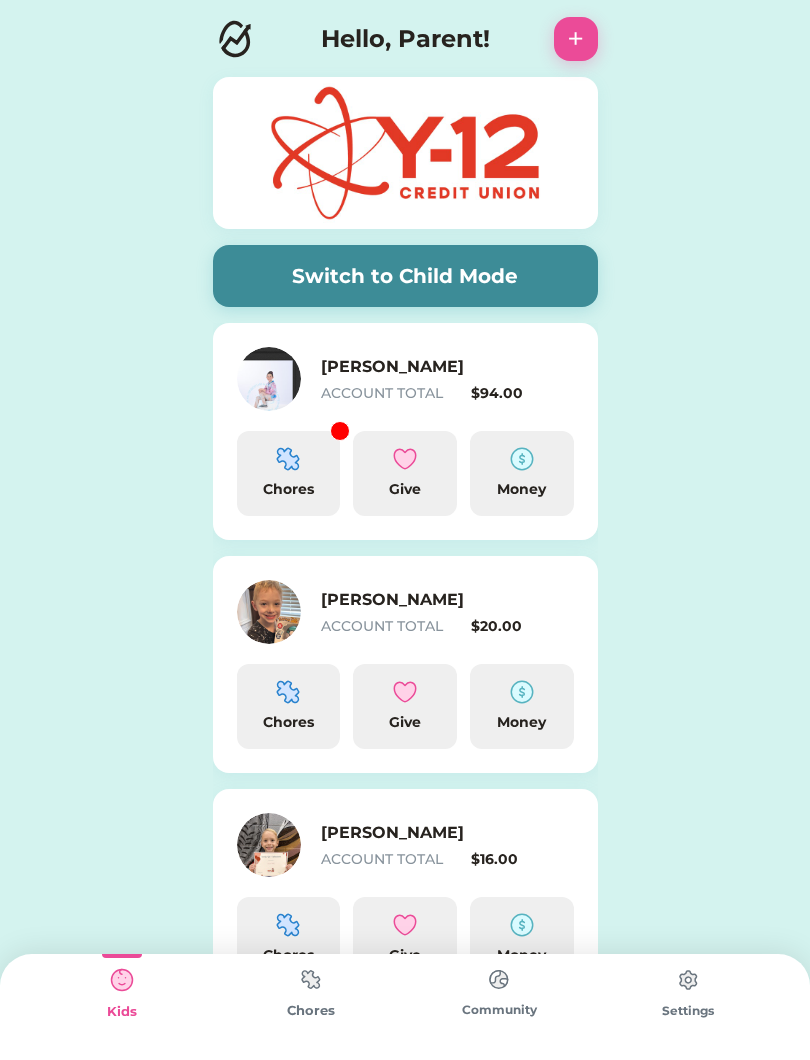 click on "Switch to Child Mode" at bounding box center (405, 276) 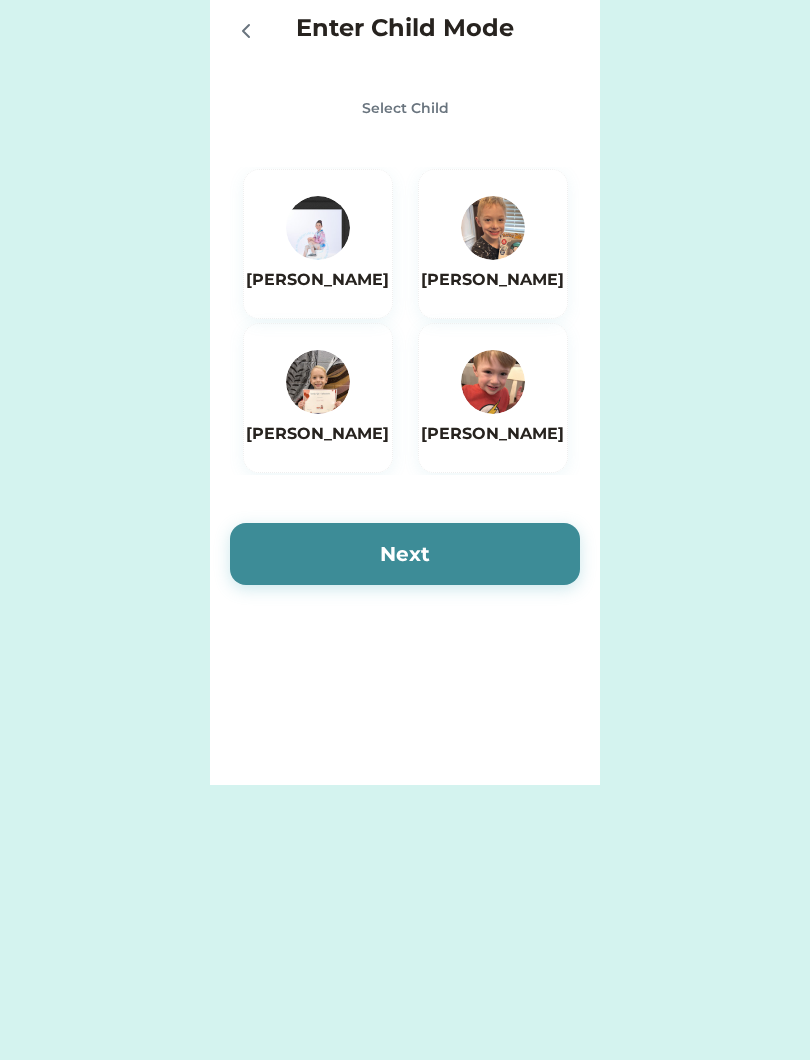 click at bounding box center [493, 228] 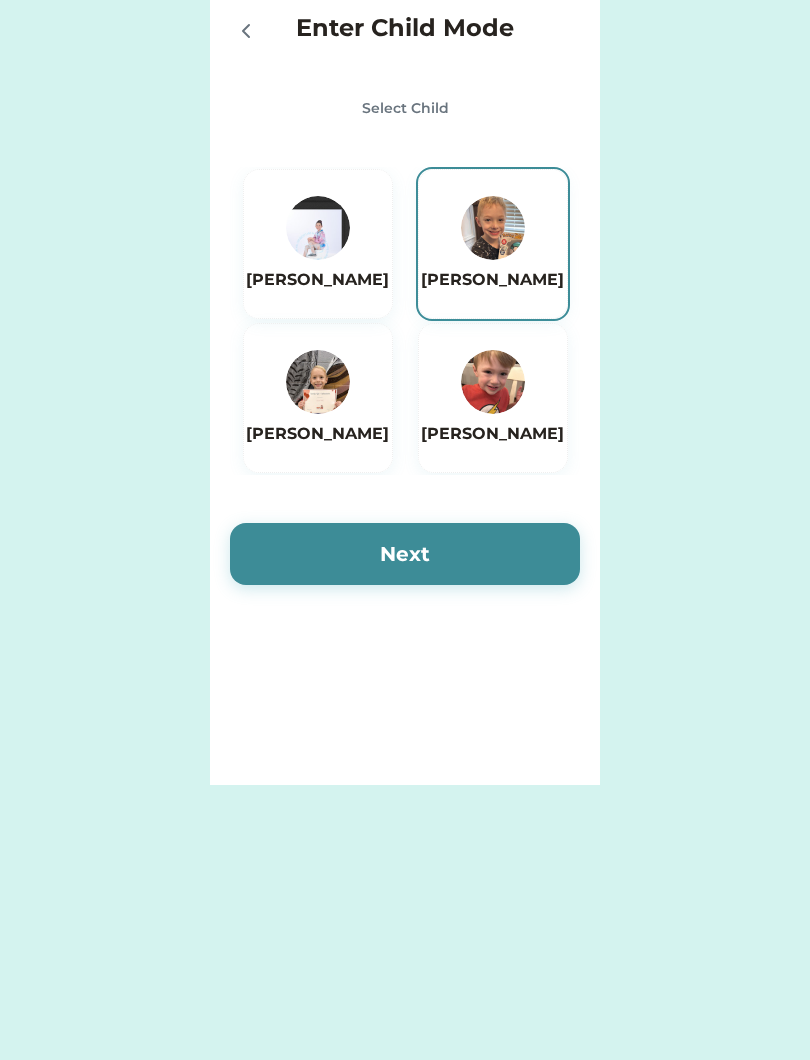 click on "Next" at bounding box center [405, 554] 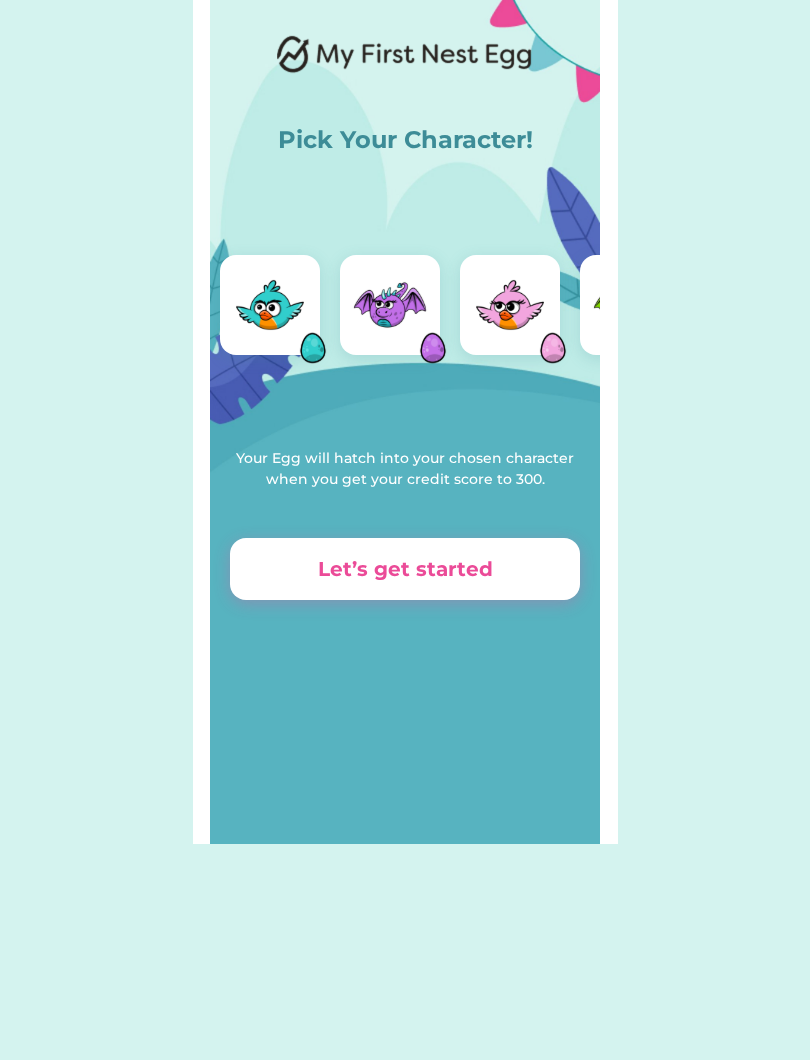 scroll, scrollTop: 0, scrollLeft: 0, axis: both 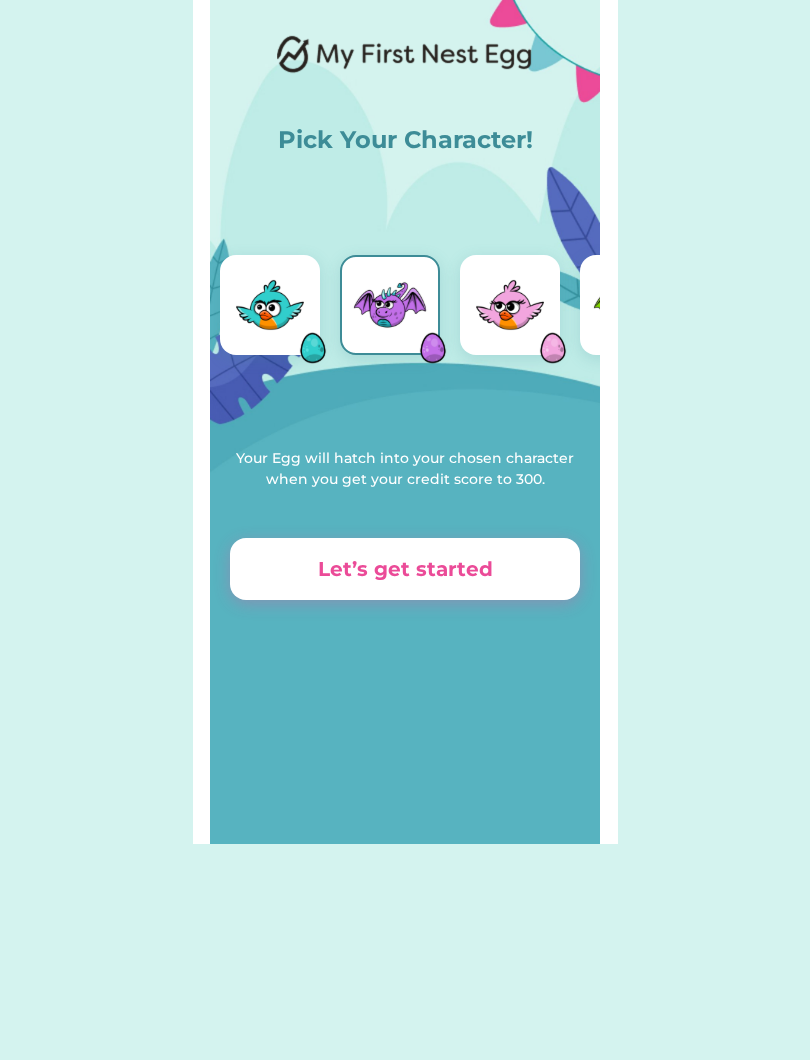 click on "Let’s get started" at bounding box center (405, 569) 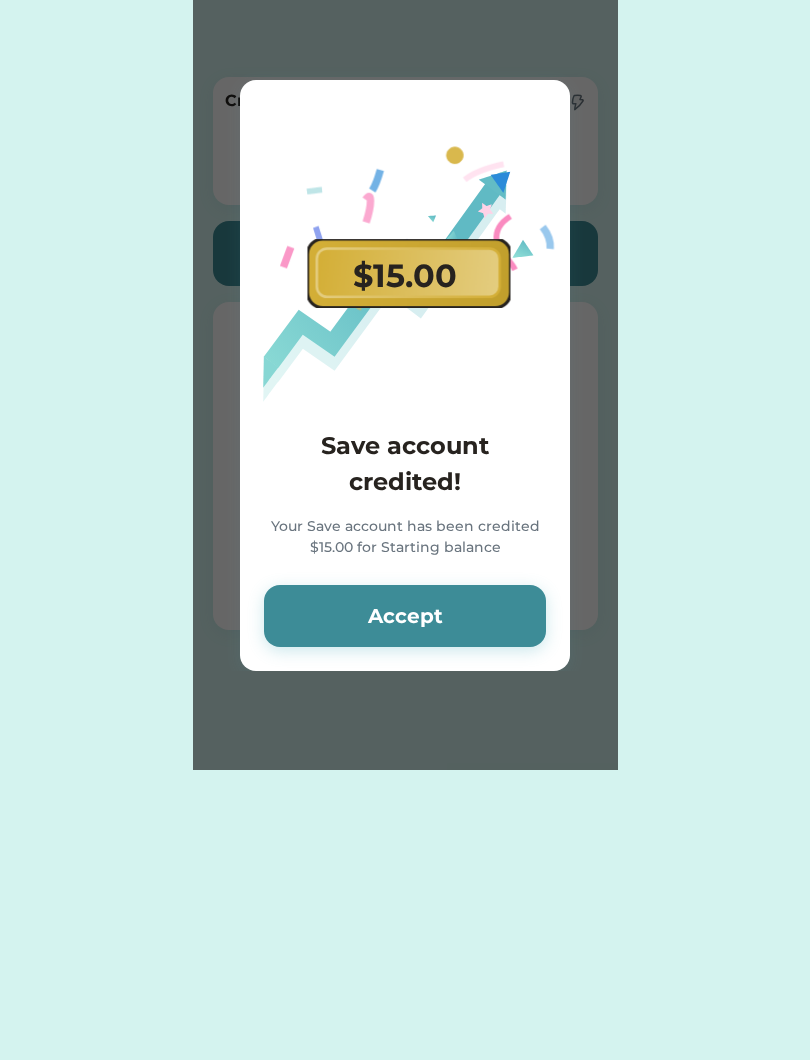 click on "Accept" at bounding box center [405, 616] 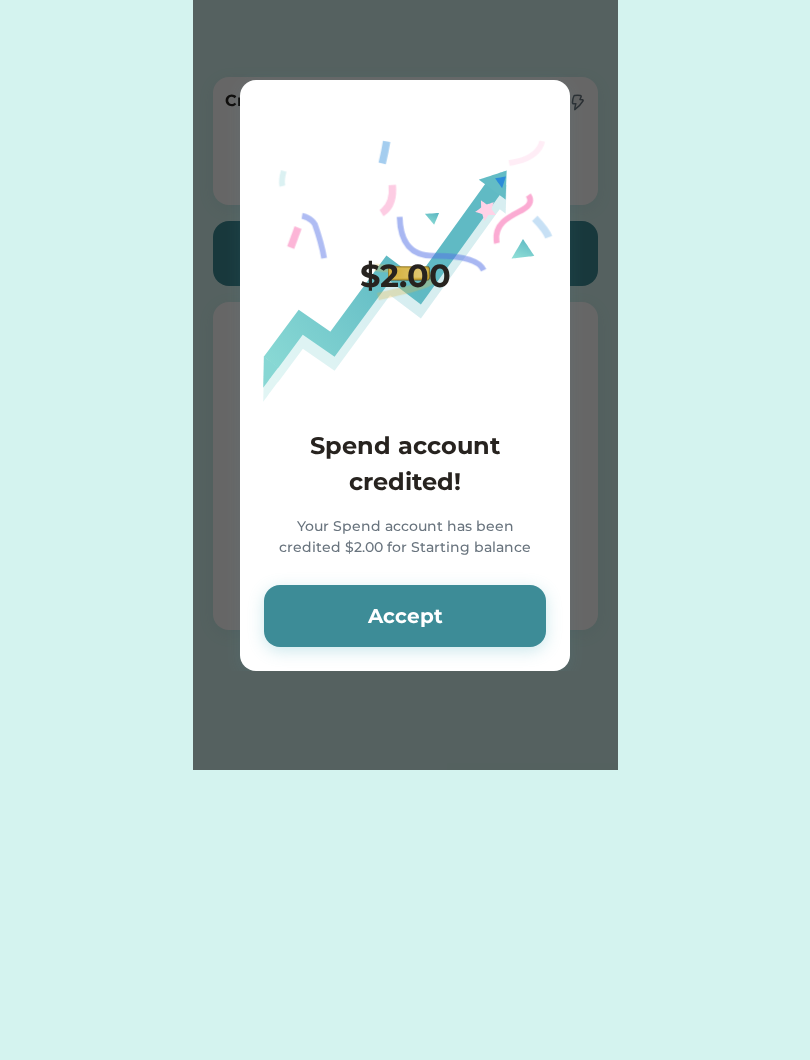 click on "Accept" at bounding box center (405, 616) 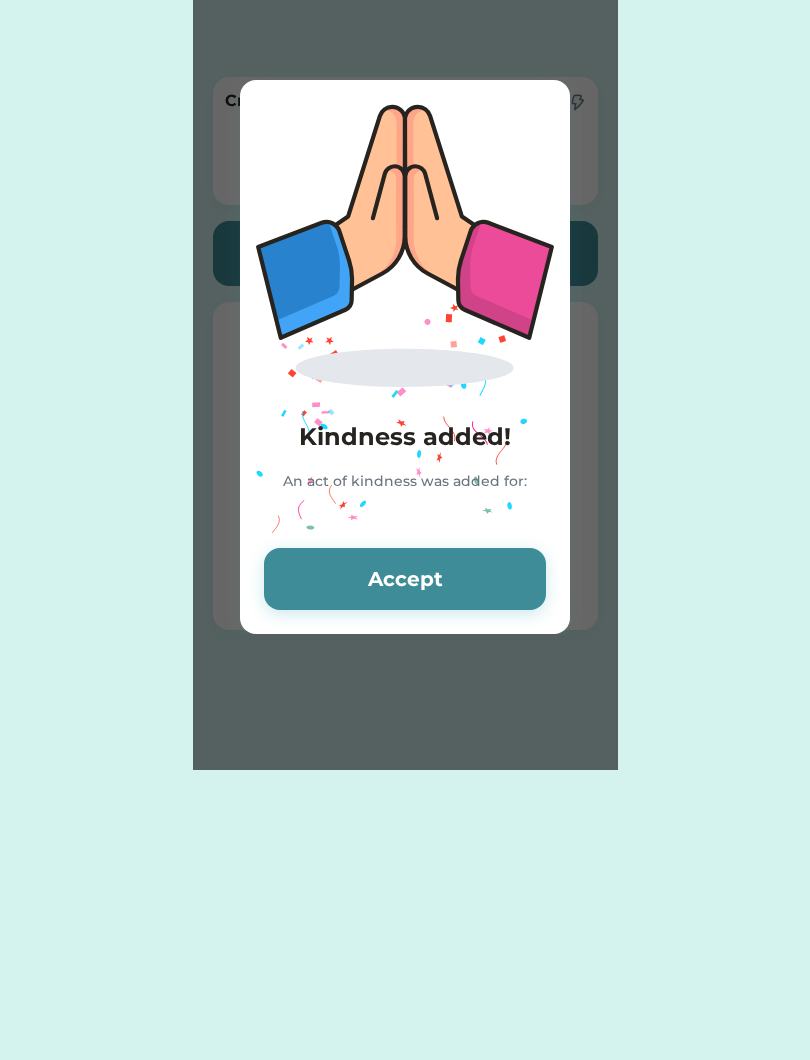 click on "Accept" at bounding box center [405, 579] 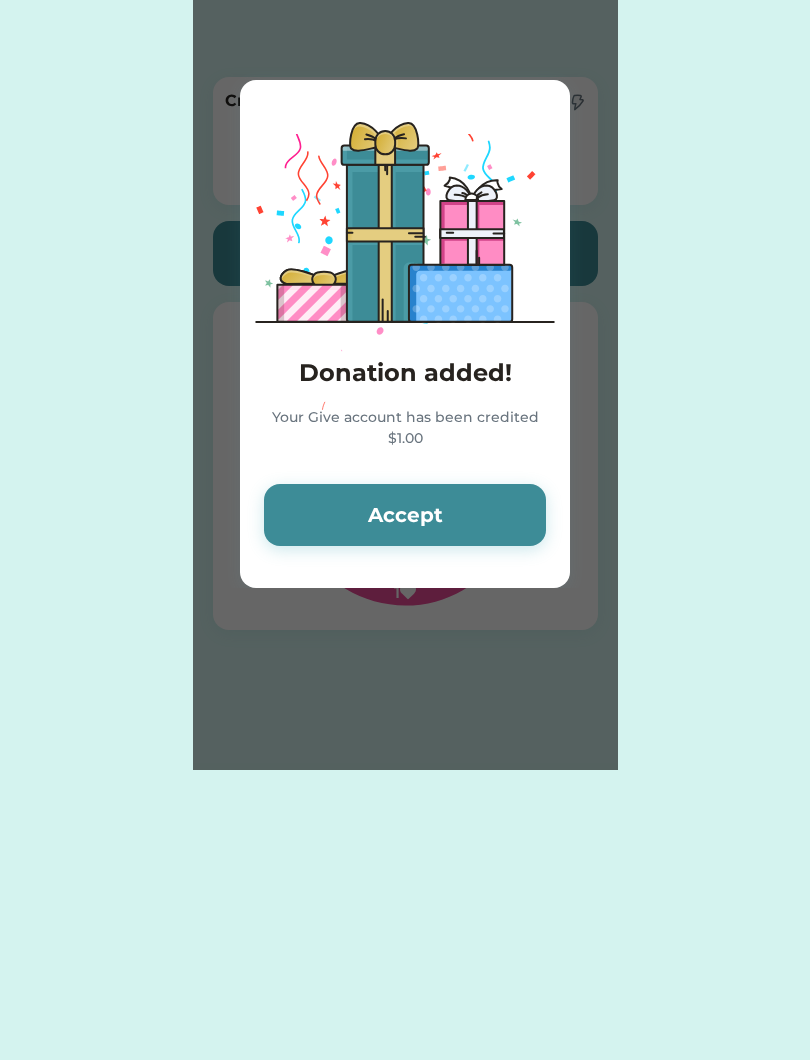 click on "Accept" at bounding box center (405, 515) 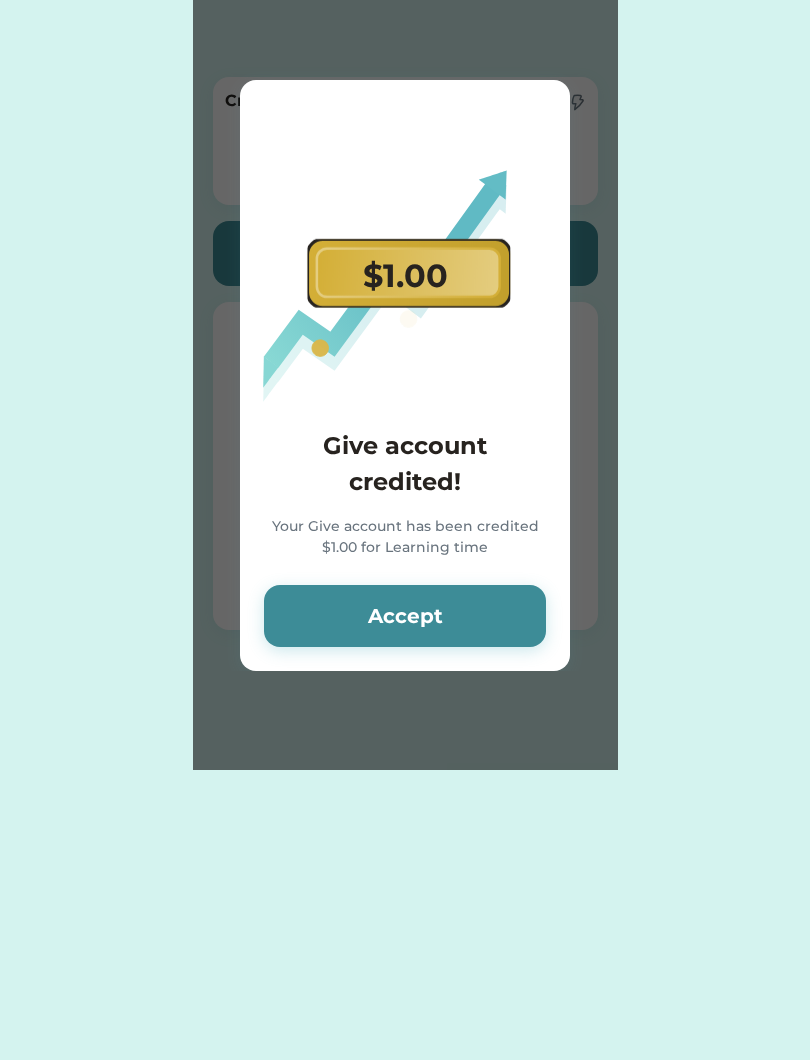 click on "Accept" at bounding box center [405, 616] 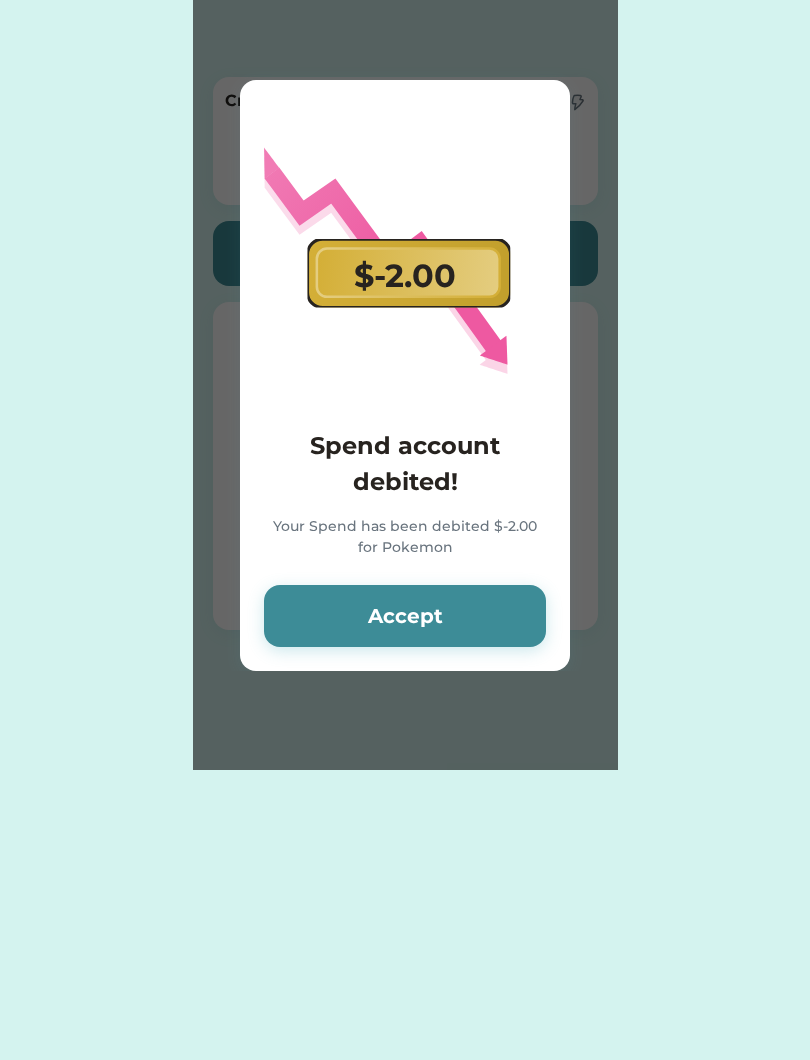 click on "Accept" at bounding box center (405, 616) 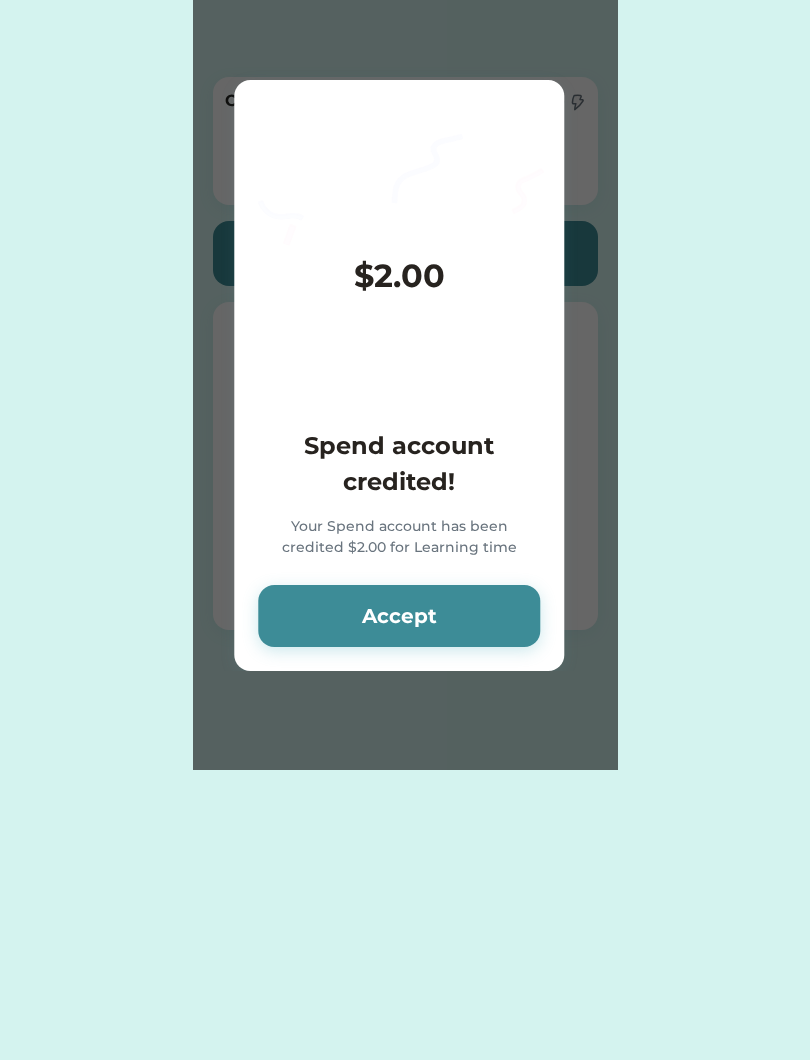 click on "Accept" at bounding box center [399, 616] 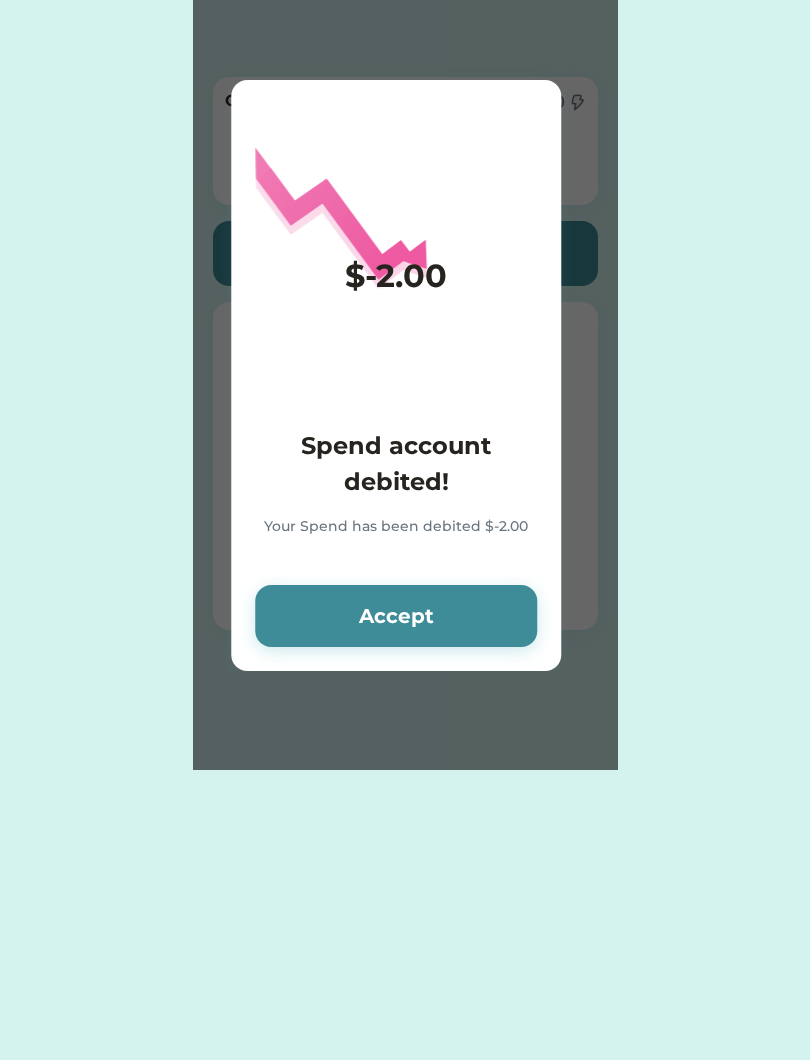 click on "Accept" at bounding box center (396, 616) 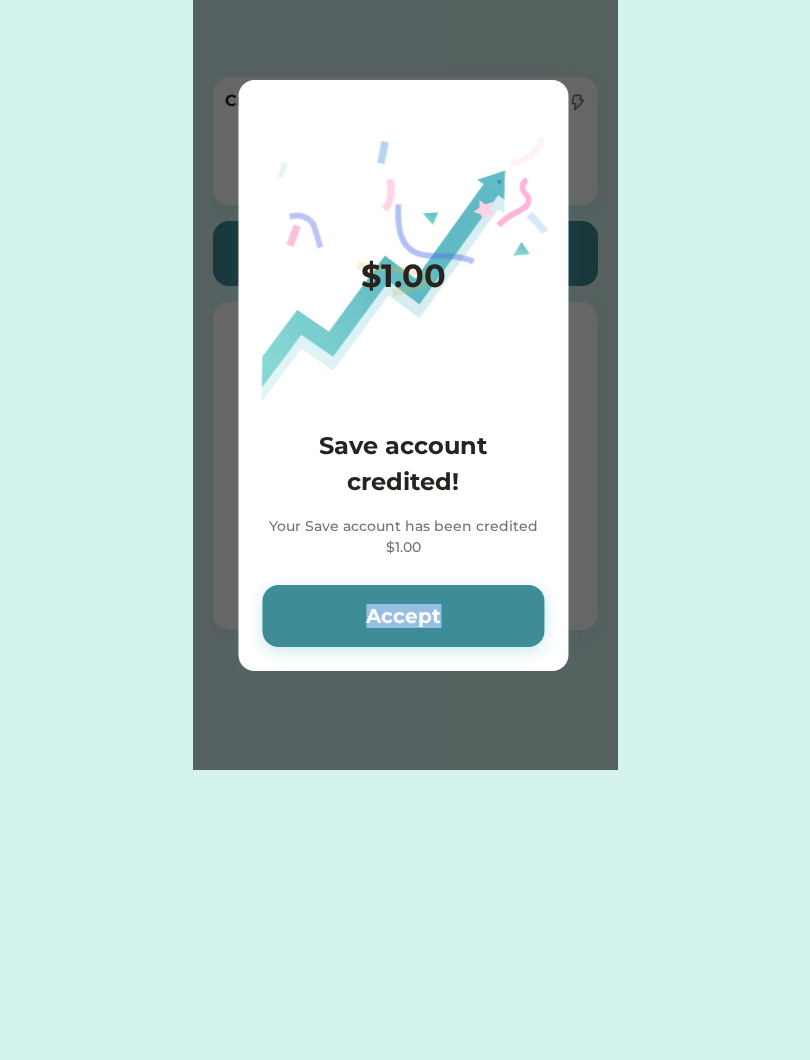 click on "Accept" at bounding box center [403, 616] 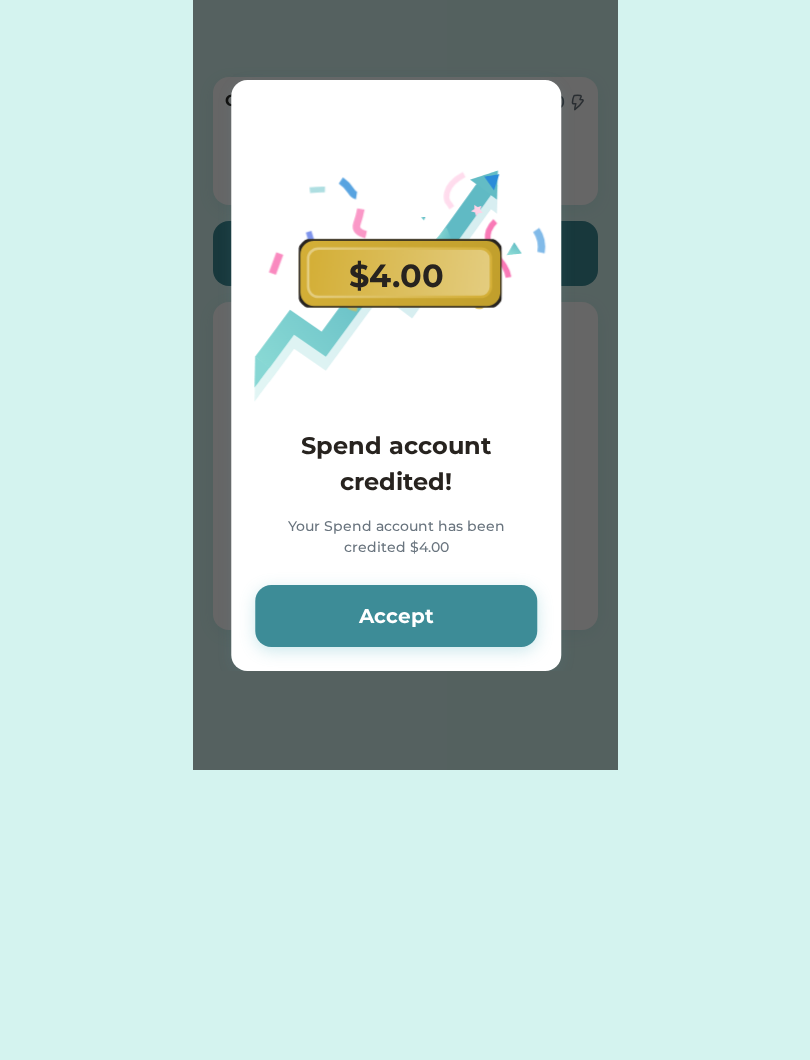 click on "Accept" at bounding box center (396, 616) 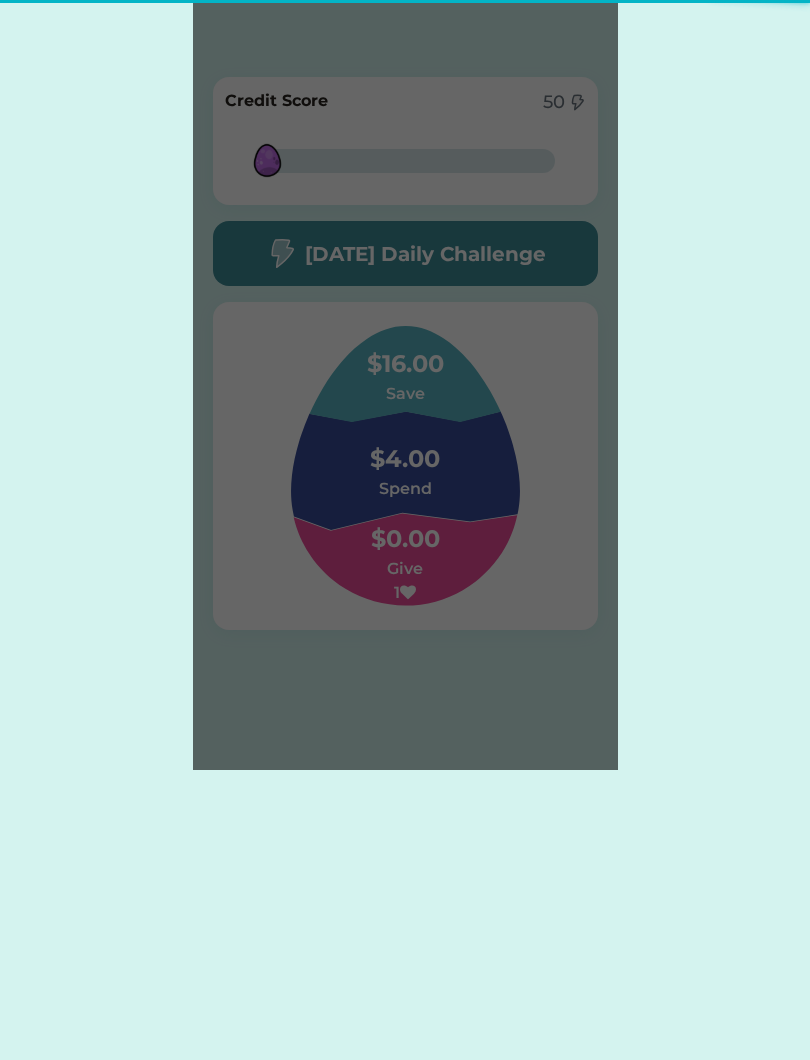 click on "Please wait $4.00 Spend account credited! Your Spend account has been credited $4.00 Accept Donation added!  Your Give account has been credited  Accept Kindness added!  An act of kindness was added for:     Accept" at bounding box center [405, 385] 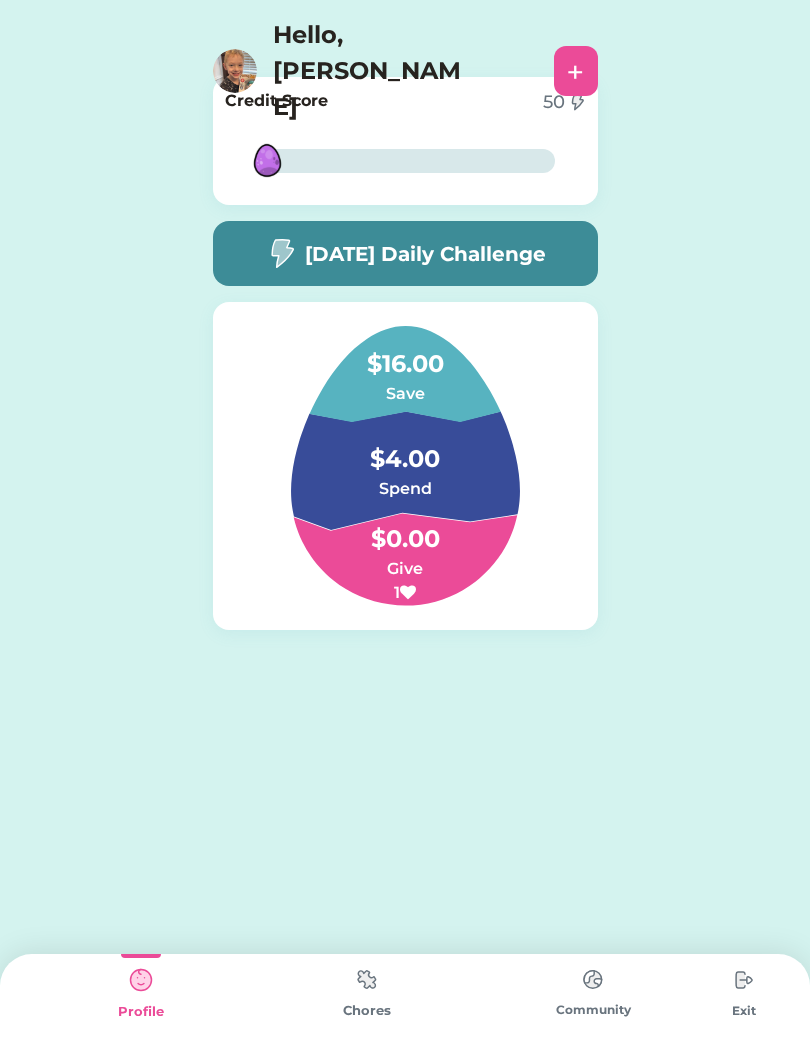 click on "$4.00" at bounding box center [405, 449] 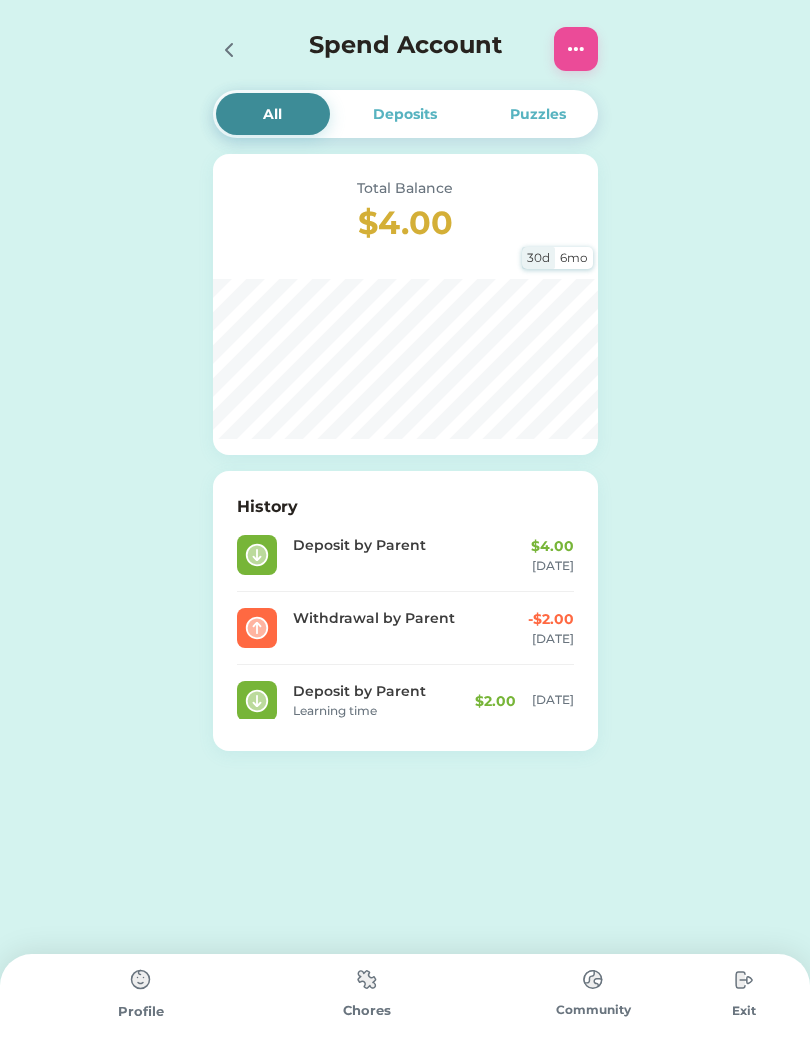 click at bounding box center [228, 49] 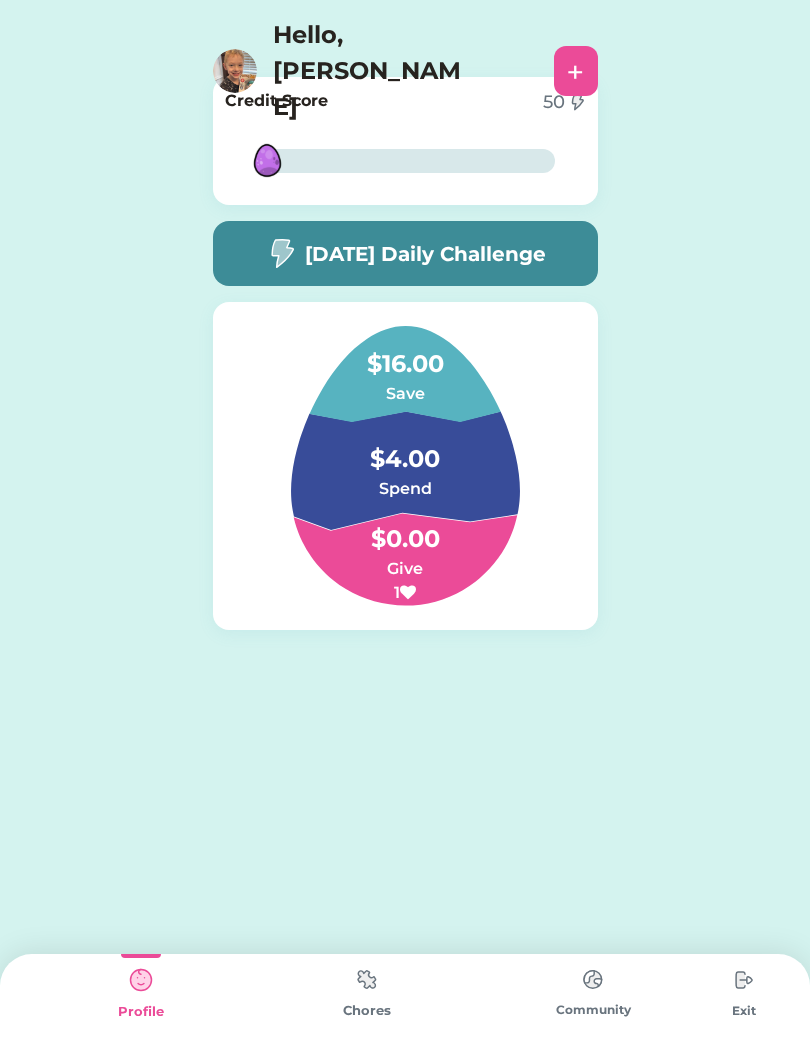 click on "[DATE] Daily Challenge" at bounding box center (425, 254) 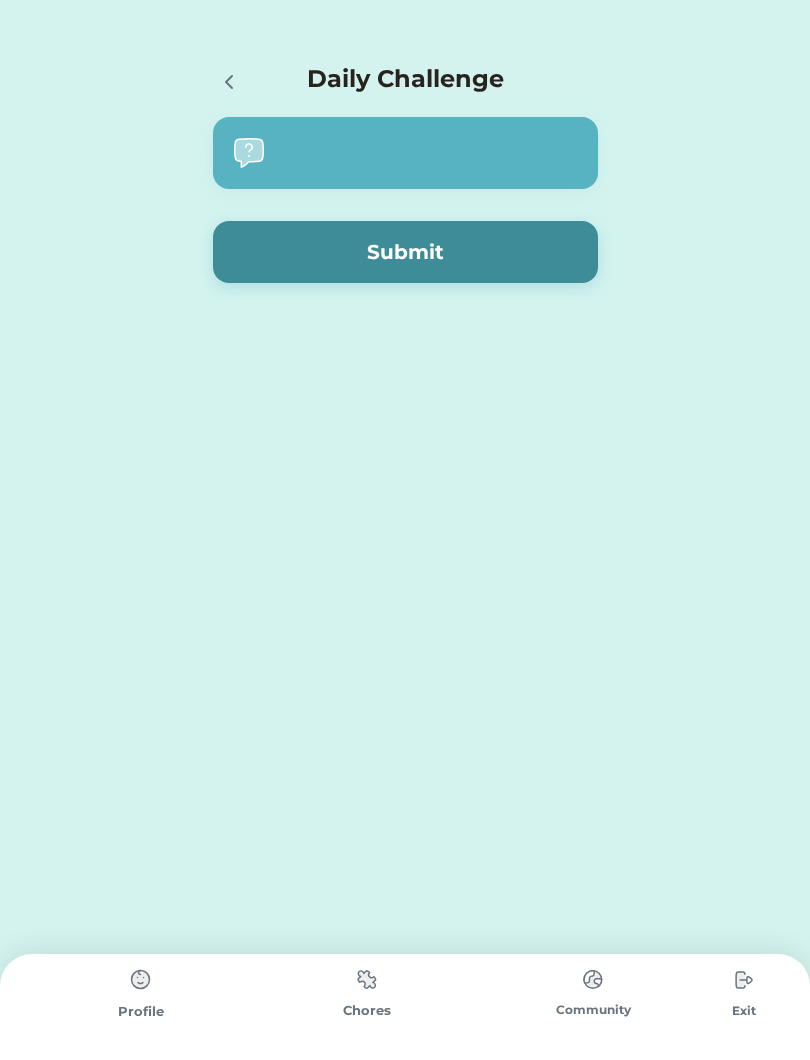 click on "Submit" at bounding box center (405, 252) 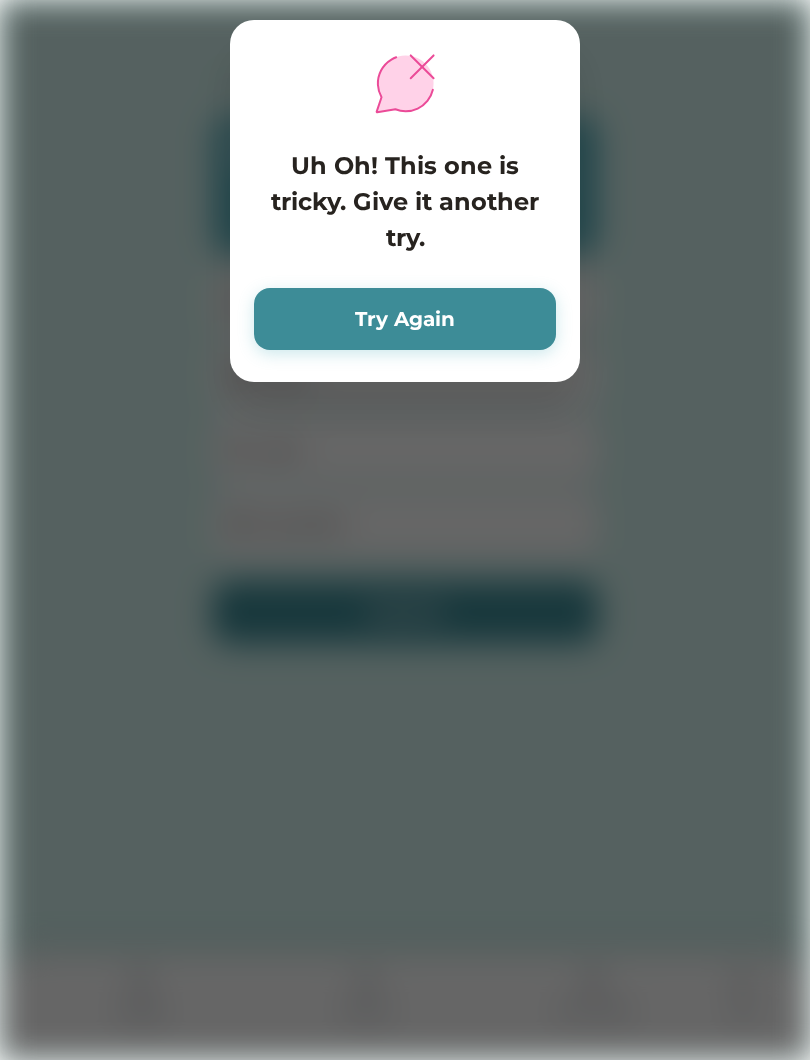click on "Try Again" at bounding box center [405, 319] 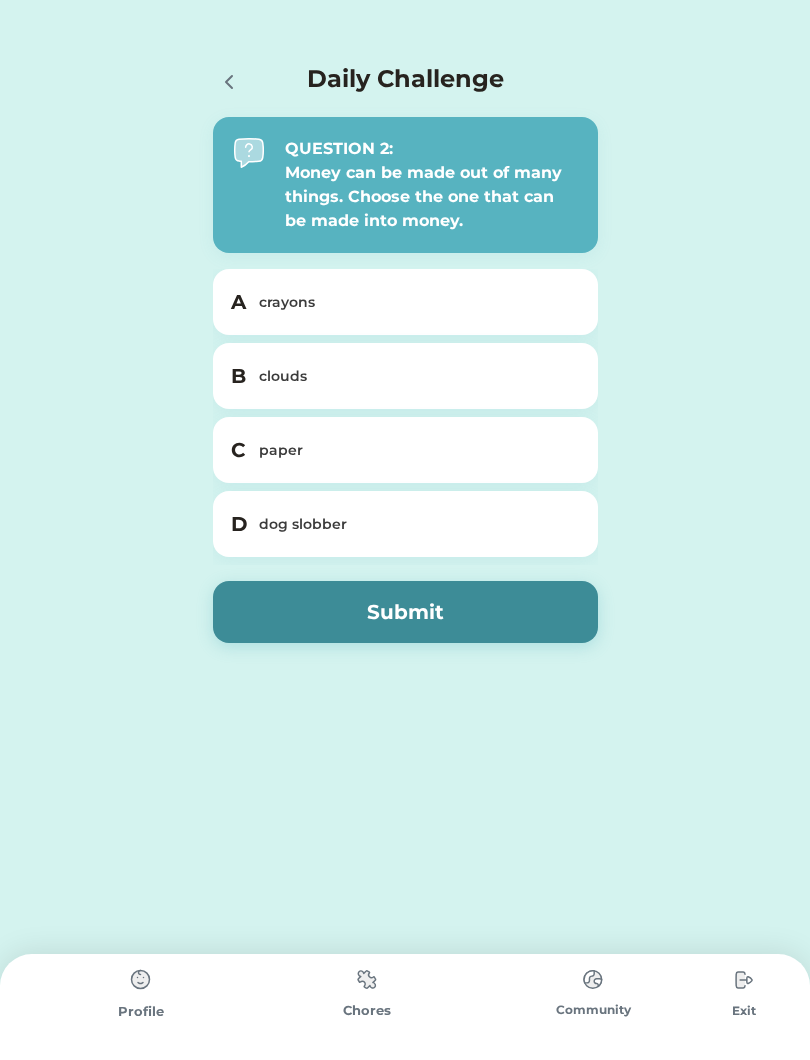 click on "paper" at bounding box center [417, 450] 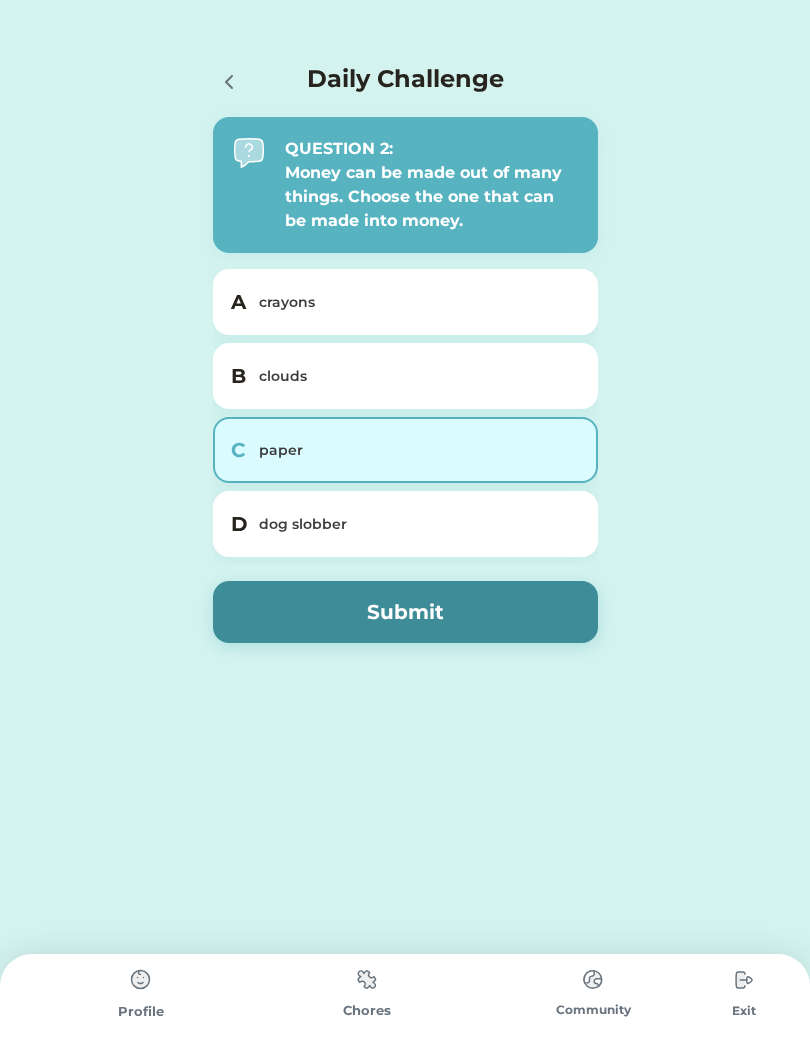 click on "Submit" at bounding box center [405, 612] 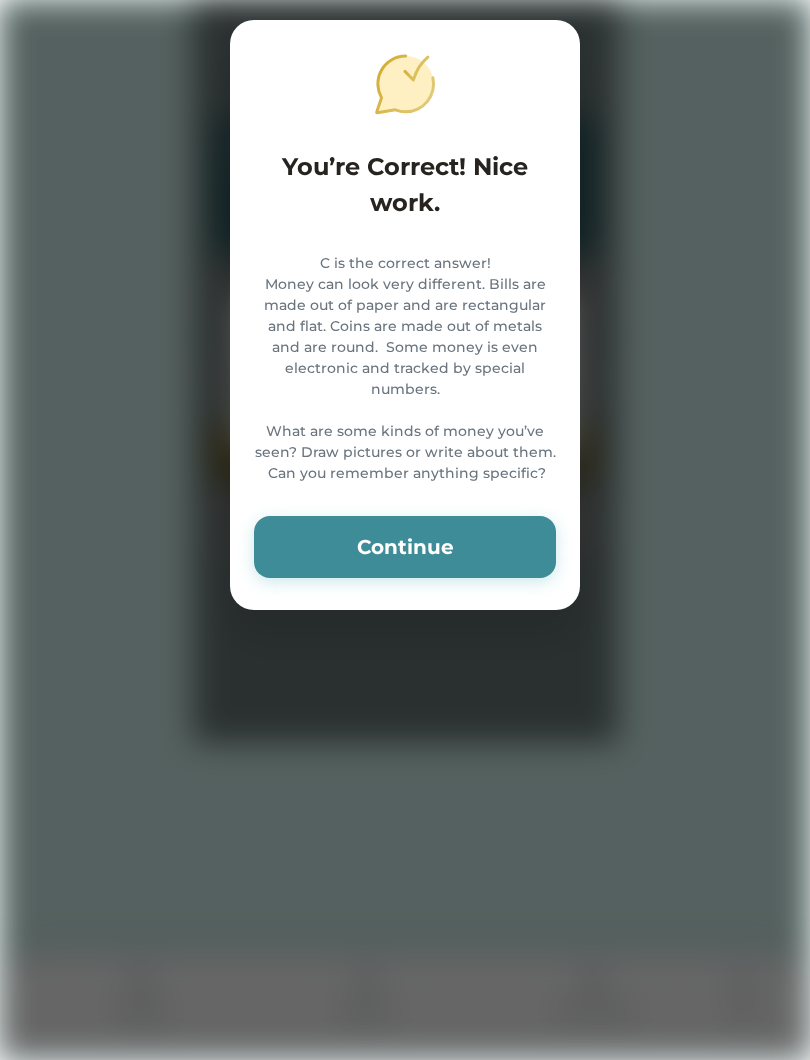 click on "Continue" at bounding box center (405, 547) 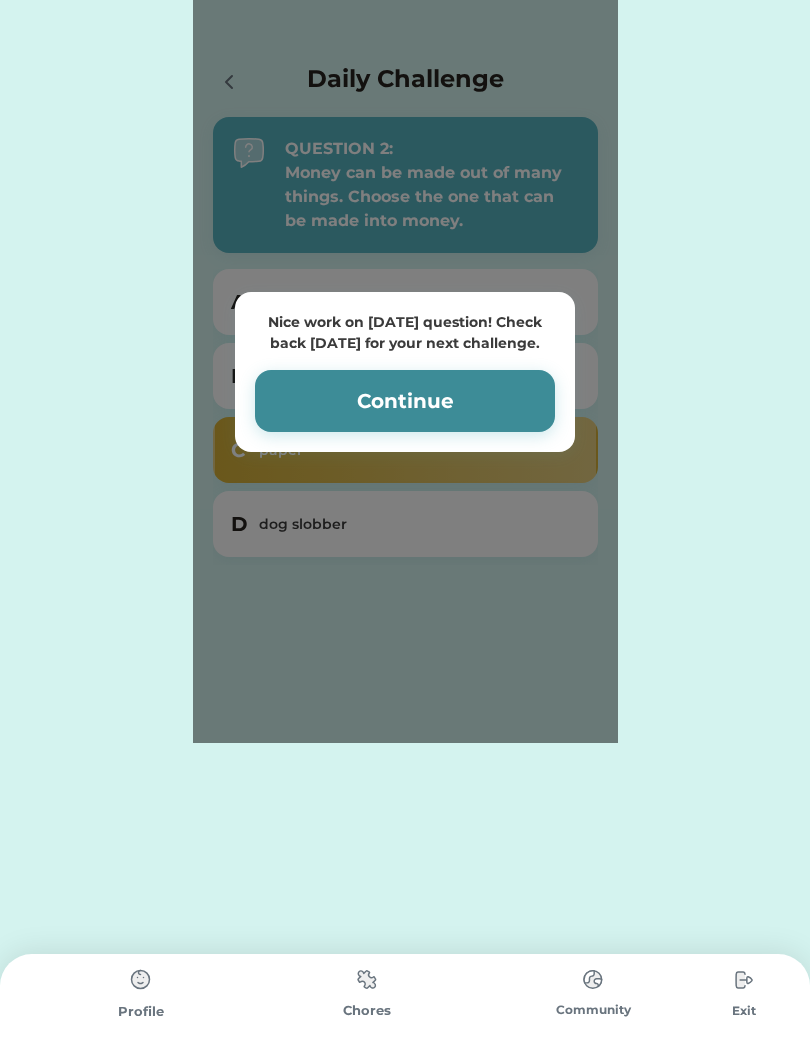 click on "Continue" at bounding box center [405, 401] 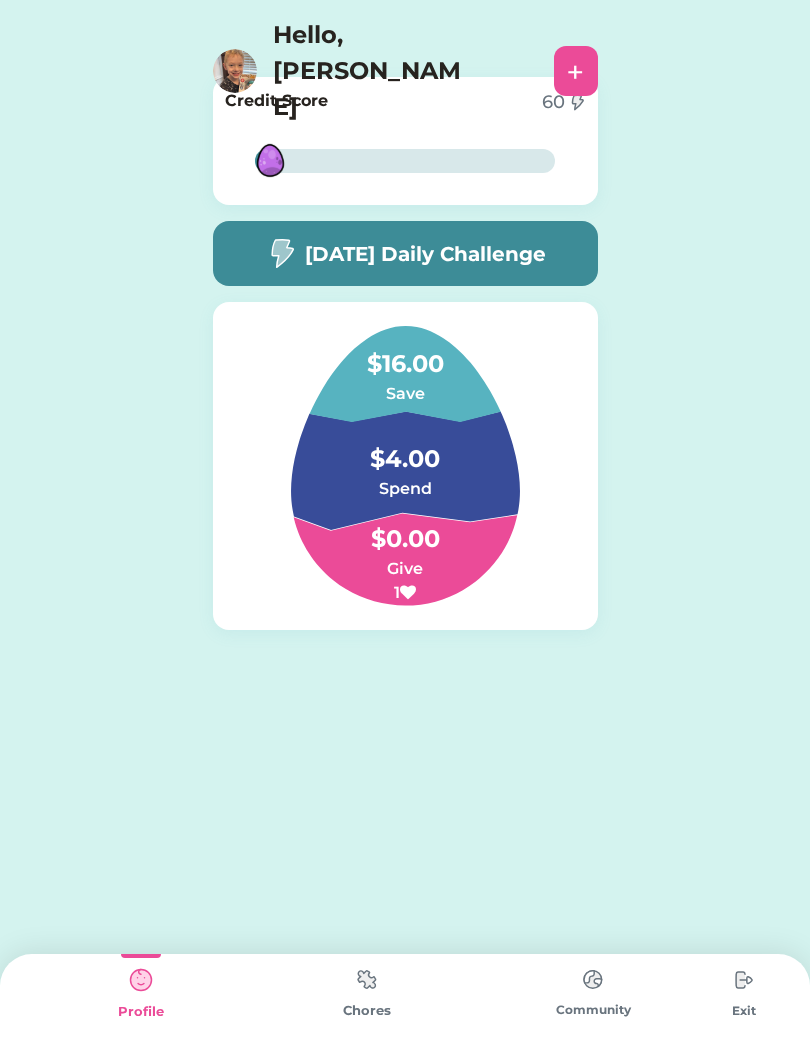 click on "[DATE] Daily Challenge" at bounding box center [425, 254] 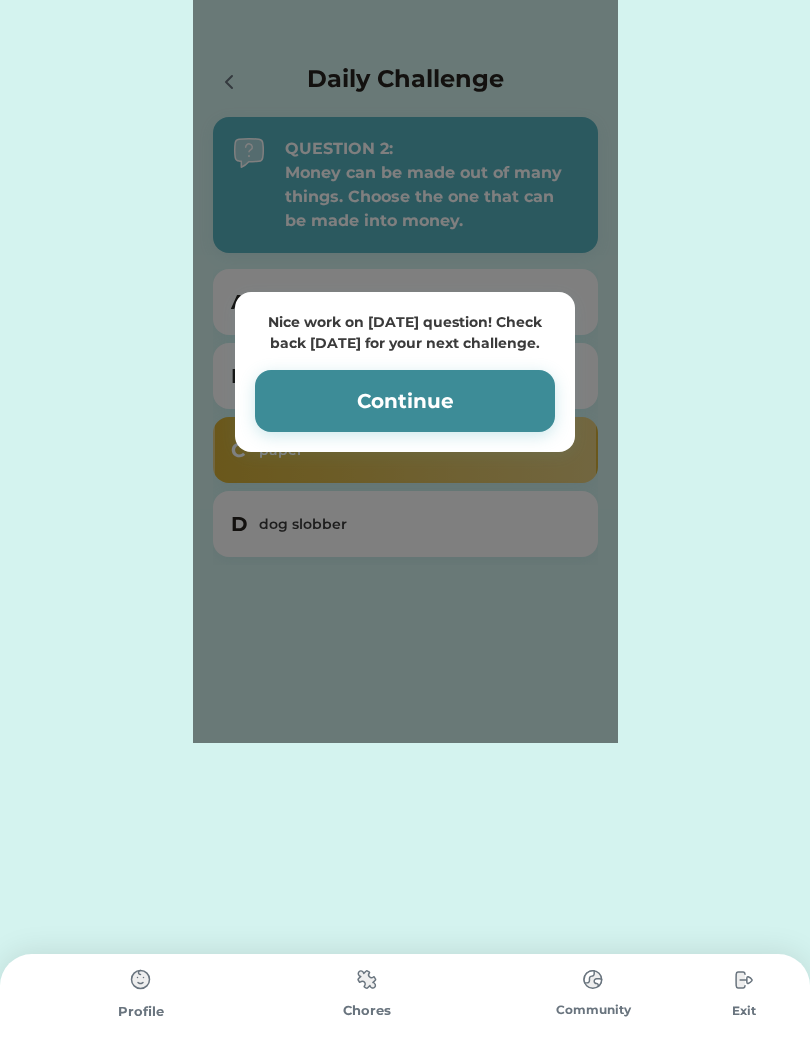 click on "Continue" at bounding box center (405, 401) 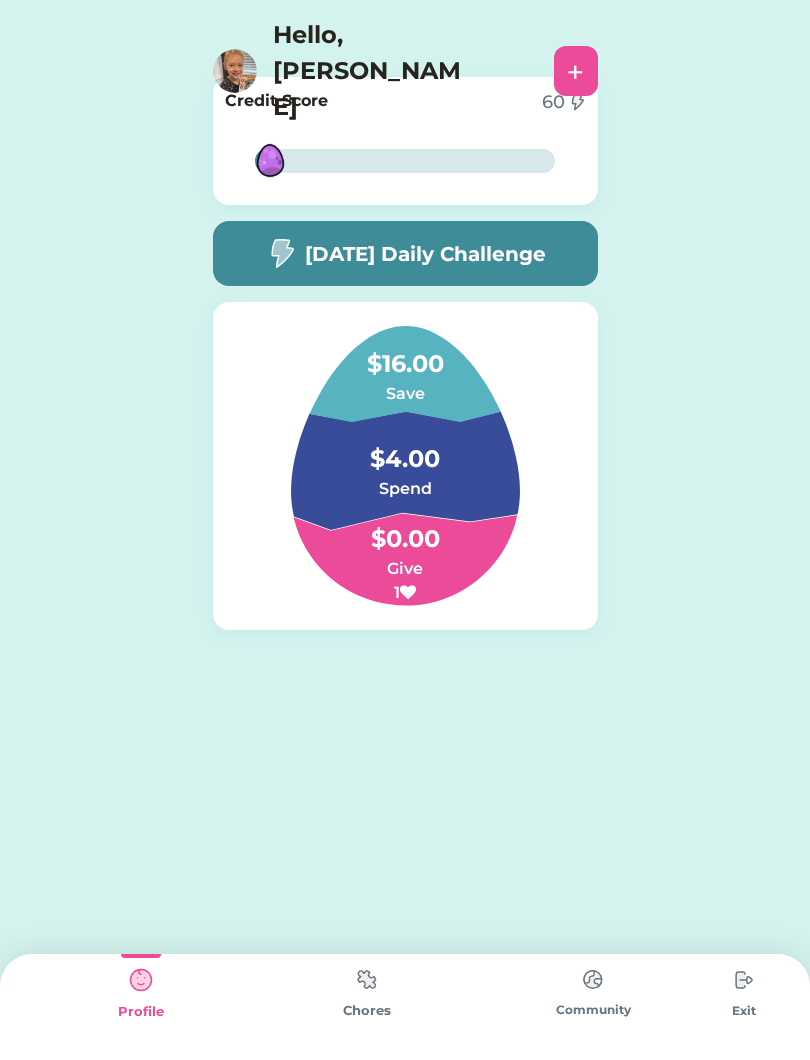 click on "[DATE] Daily Challenge" at bounding box center [425, 254] 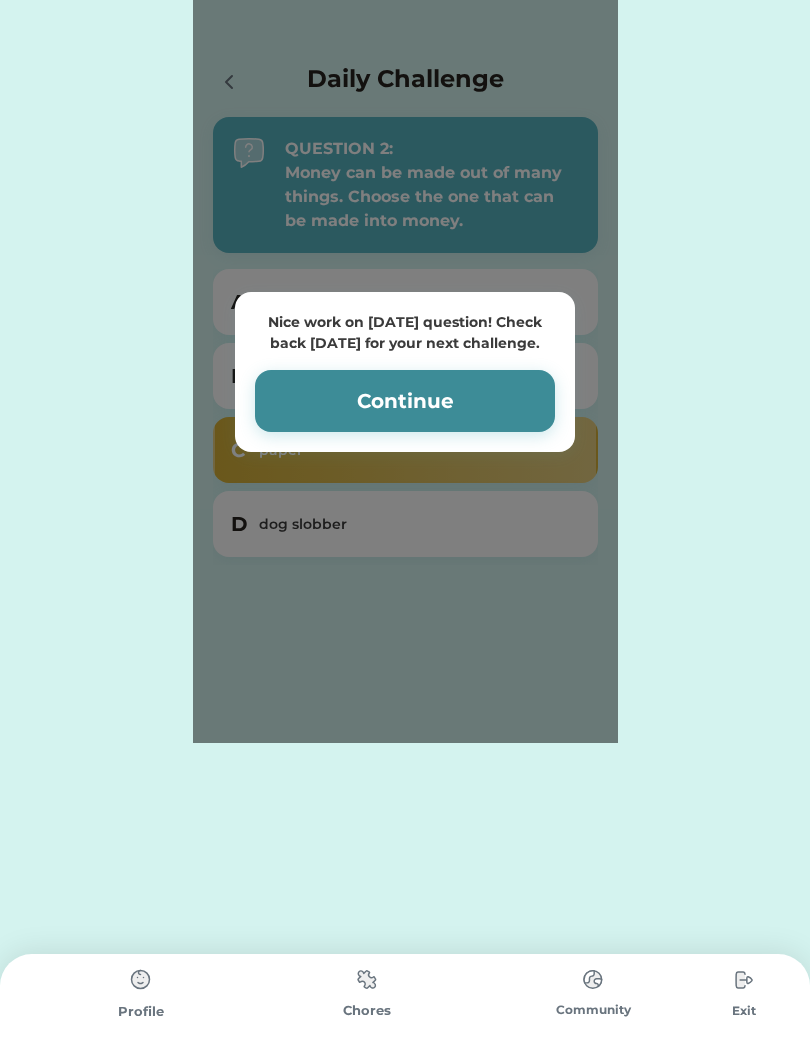 click on "Continue" at bounding box center (405, 401) 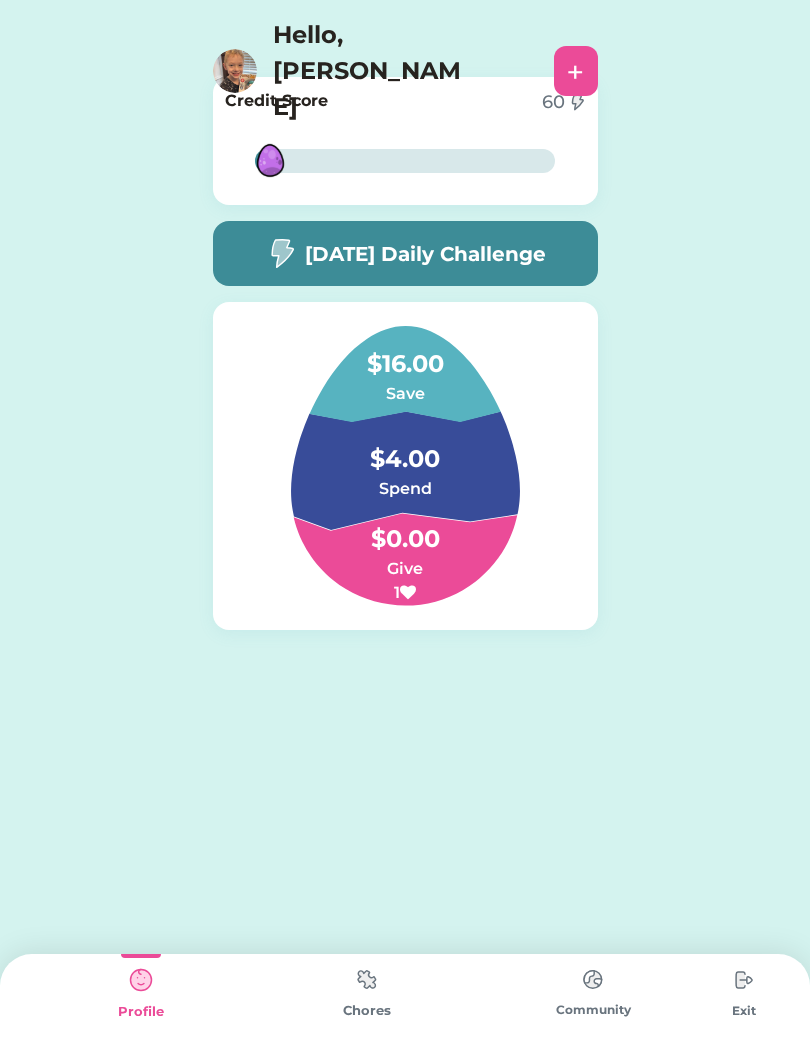 click at bounding box center (367, 979) 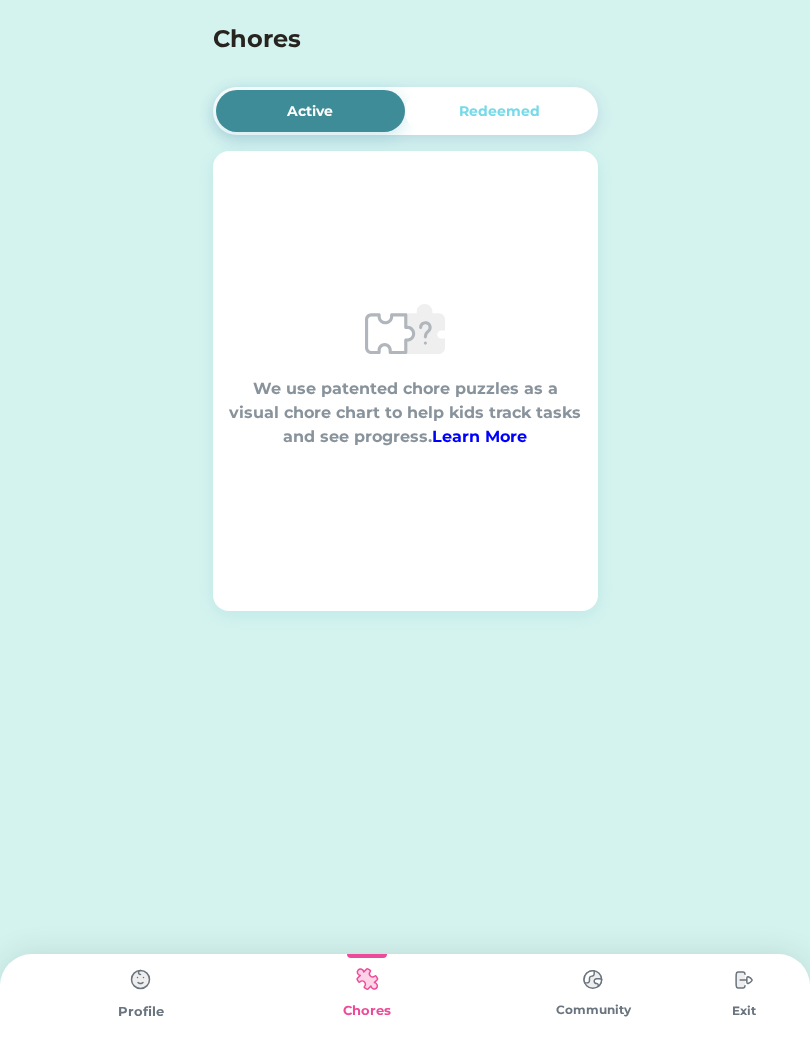 click at bounding box center [593, 979] 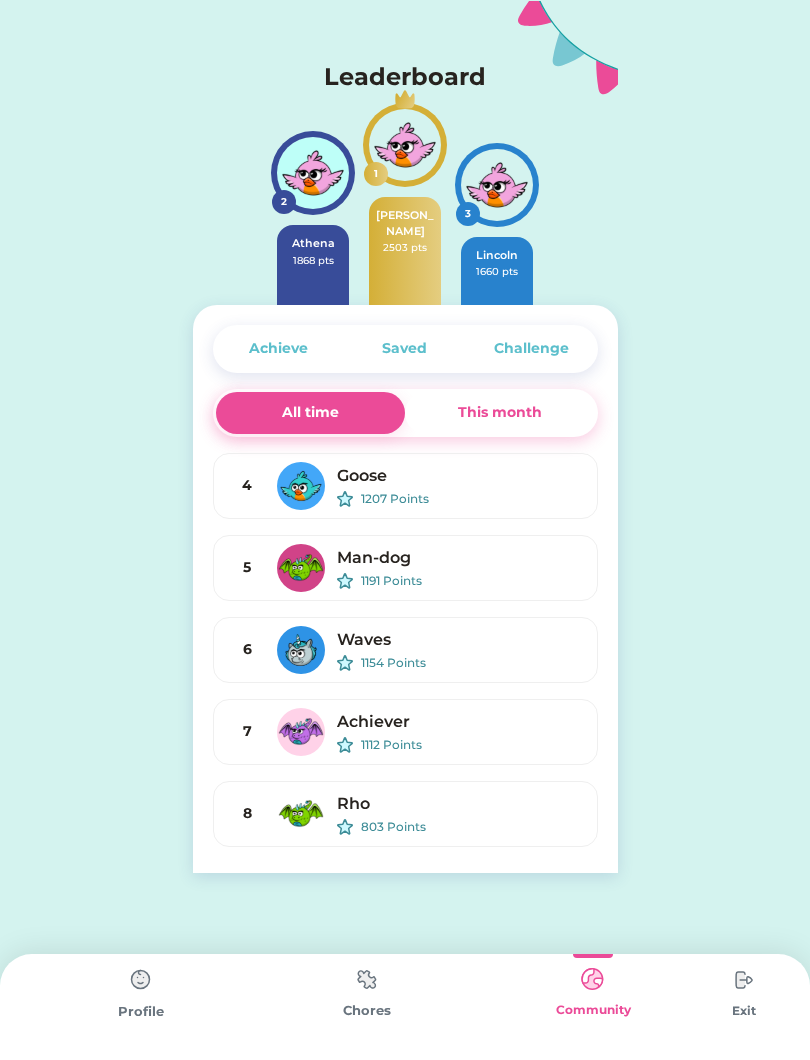 click at bounding box center [141, 980] 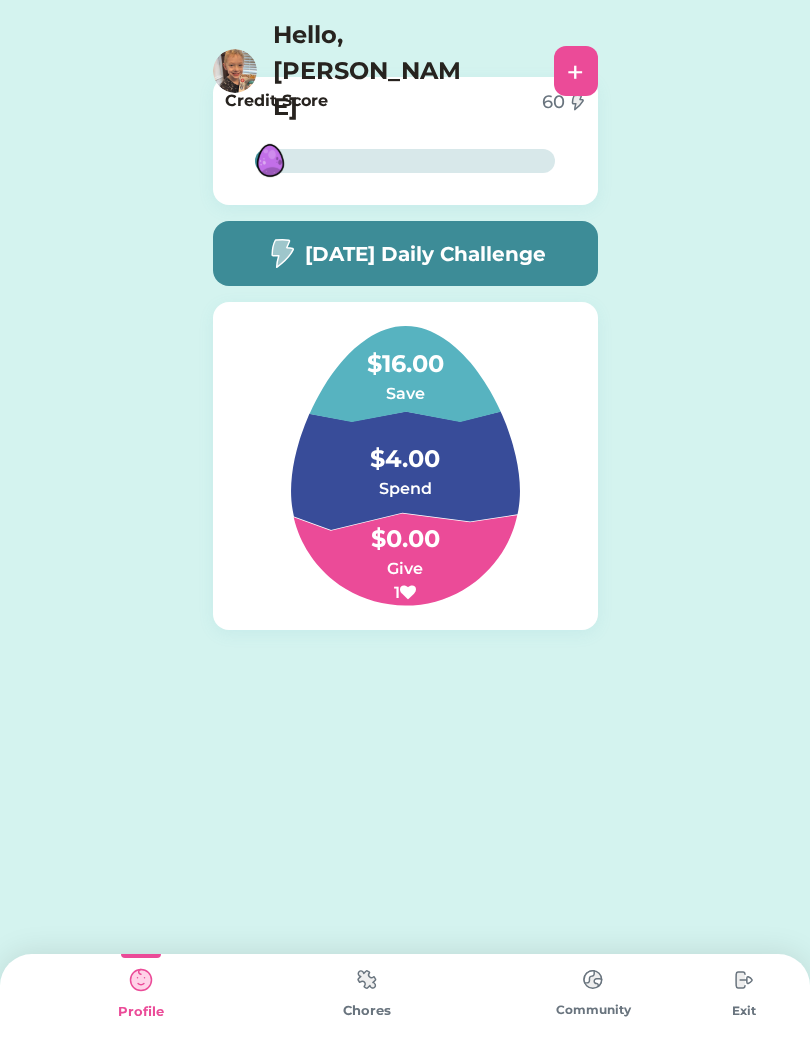 click at bounding box center (367, 979) 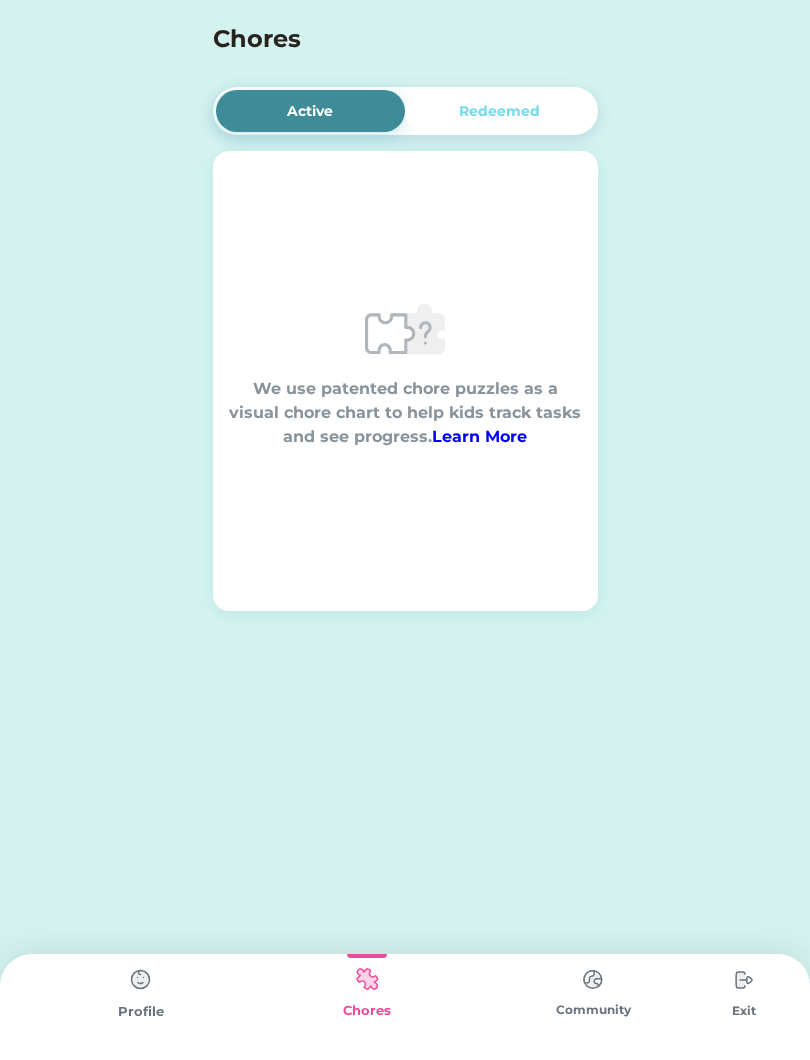 click on "Community" at bounding box center (593, 1007) 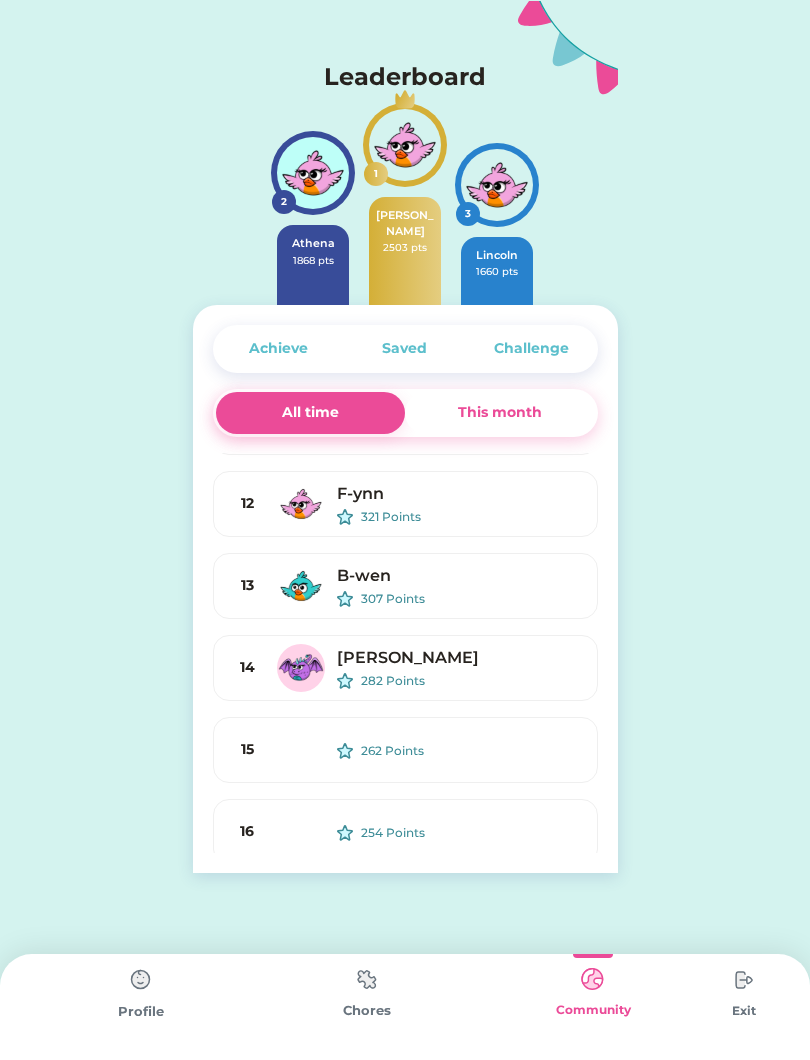 click on "Enter Child Mode Select Child Avery Landon Lucas Asher Next
Active Redeemed We use patented chore puzzles as a visual chore chart to help kids track tasks and see progress.  Learn More Leaderboard 2 Athena 1868 pts 1 Dominic  2503 pts 3 Lincoln 1660 pts Achieve Saved Challenge All time This month 4 Goose 1207 Points 5 Man-dog 1191 Points 6  Waves 1154 Points 7 Achiever 1112 Points 8 Rho 803 Points 9 LilyGrace  465 Points 10 Glo 387 Points 11 Calvin 321 Points 12 F-ynn 321 Points 13 B-wen 307 Points 14 Camille 282 Points 15 262 Points 16 254 Points 17 240 Points 18 220 Points 19 209 Points 20 207 Points 21 203 Points 22 192 Points 23 190 Points 24 187 Points 25 187 Points 26 185 Points 27 182 Points 28 180 Points 29 179 Points 30 174 Points 31 173 Points 32 171 Points 33 162 Points 34 160 Points 35 156 Points 36 151 Points 37 149 Points 38 148 Points 39 146 Points 40 145 Points 41 137 Points 42 136 Points 43 134 Points 44 131 Points 45" 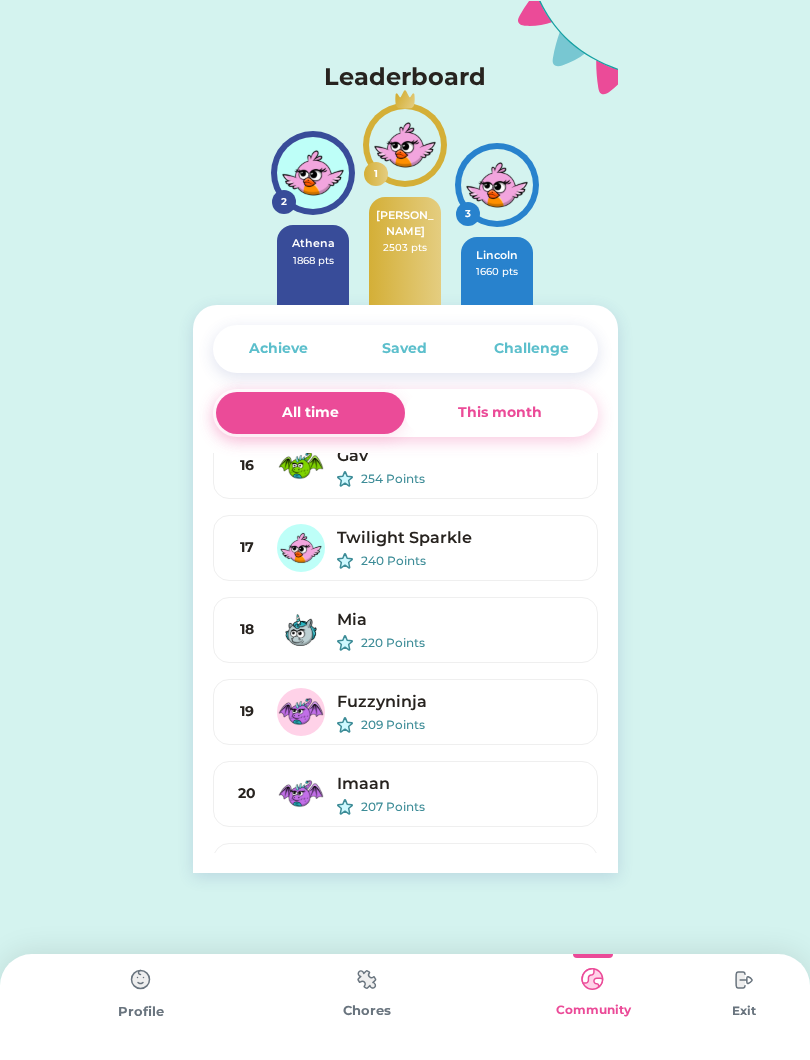 scroll, scrollTop: 1003, scrollLeft: 0, axis: vertical 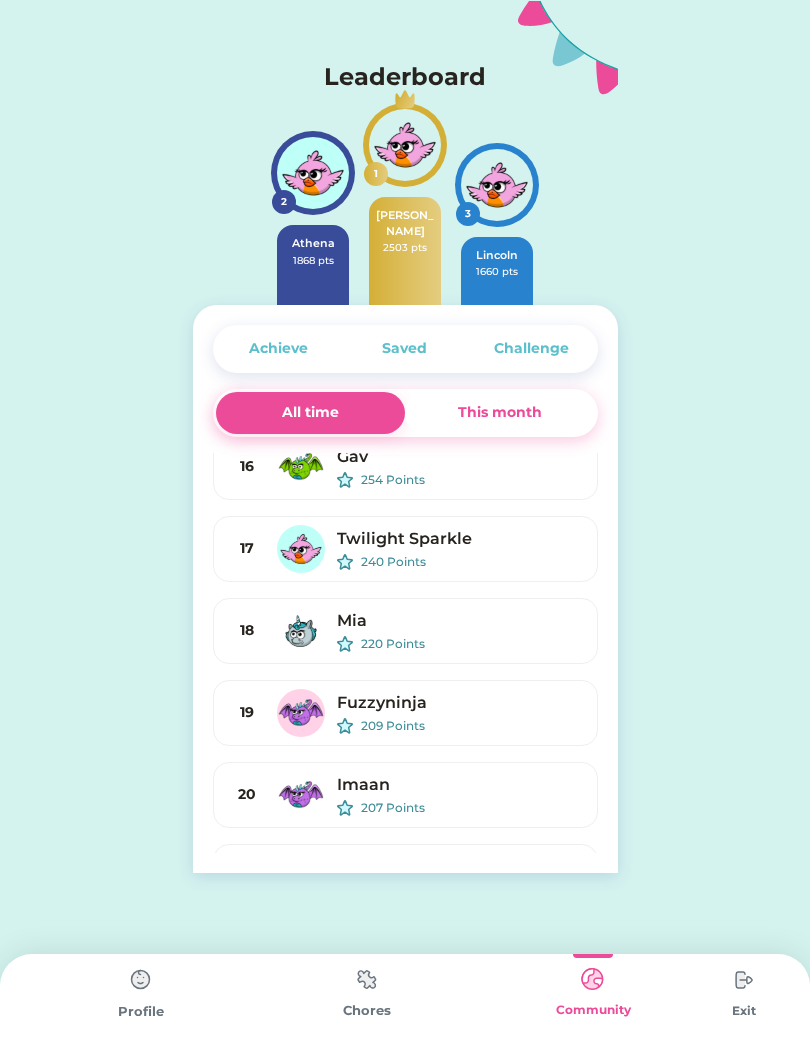 click on "Saved" at bounding box center [404, 348] 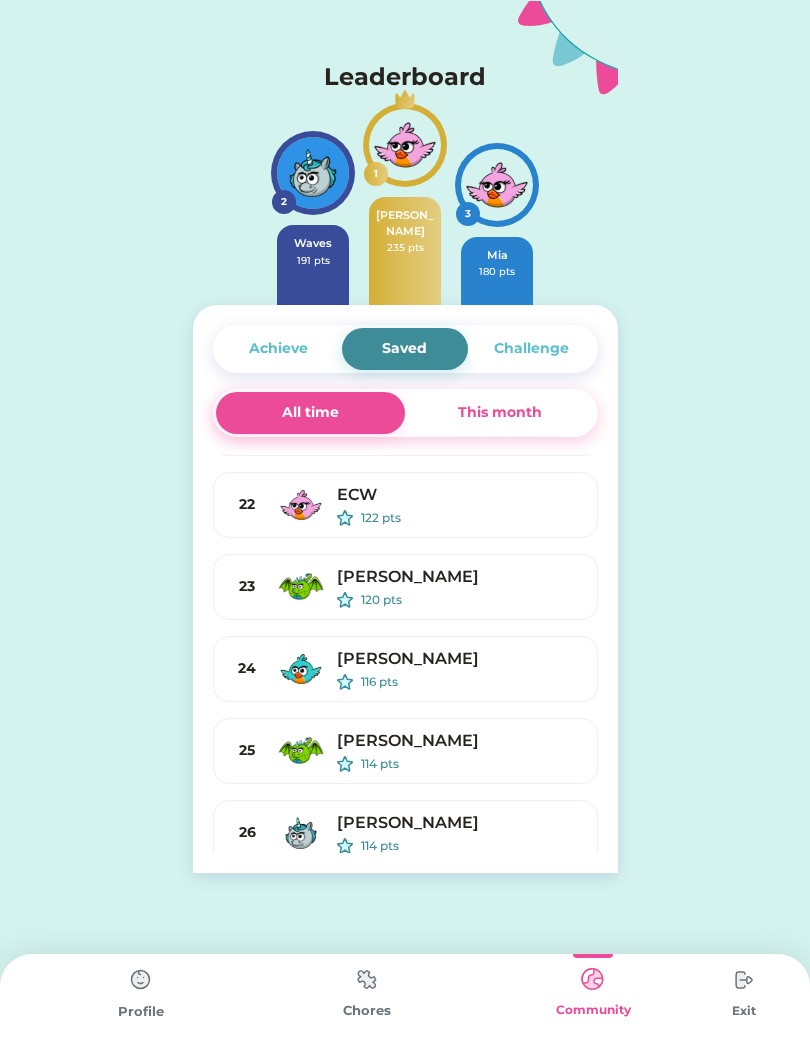 scroll, scrollTop: 1459, scrollLeft: 0, axis: vertical 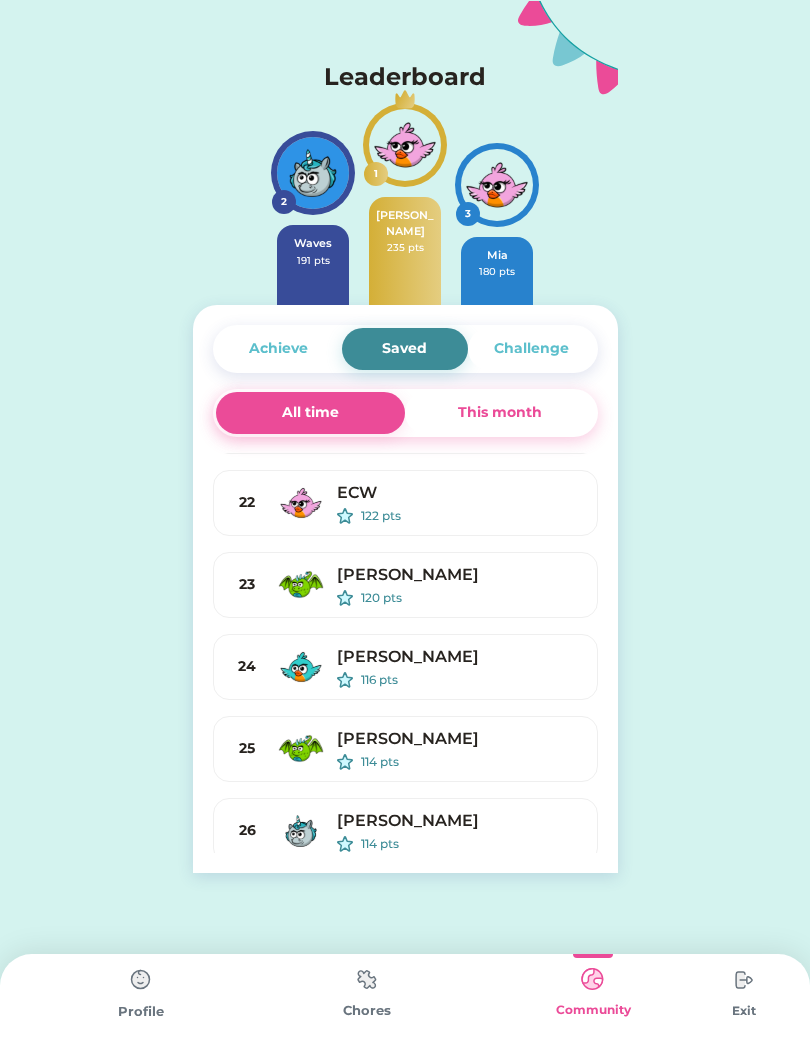click on "This month" at bounding box center [500, 412] 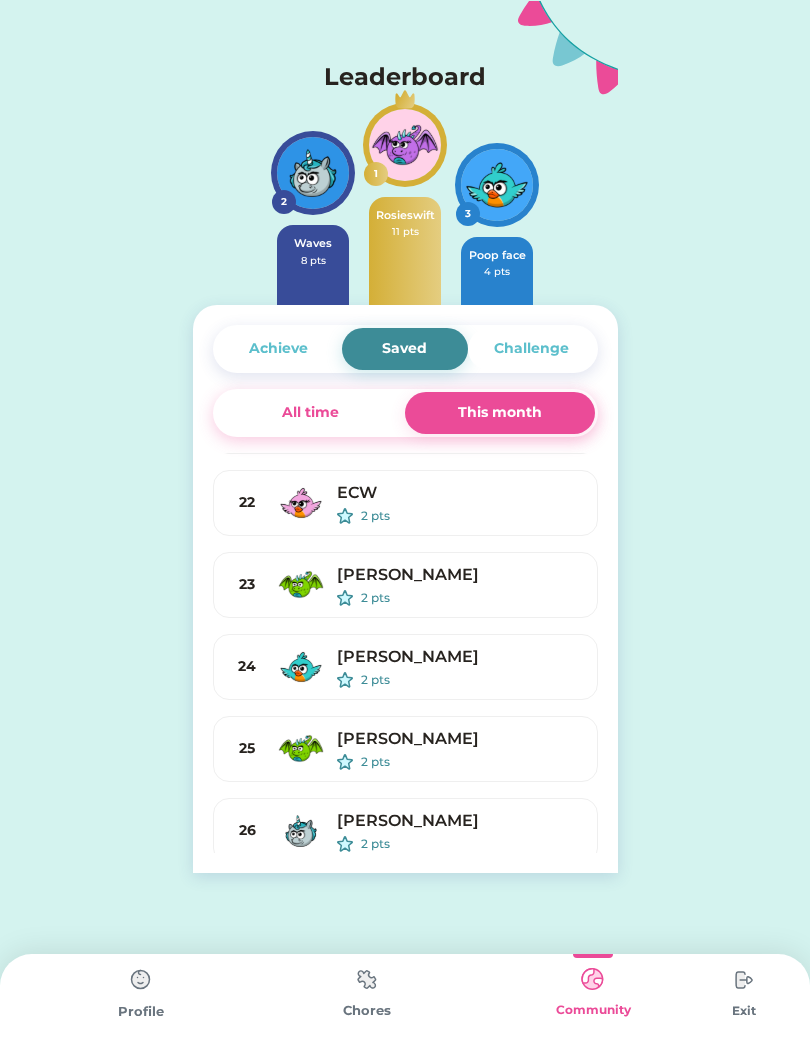 click on "Challenge" at bounding box center (531, 348) 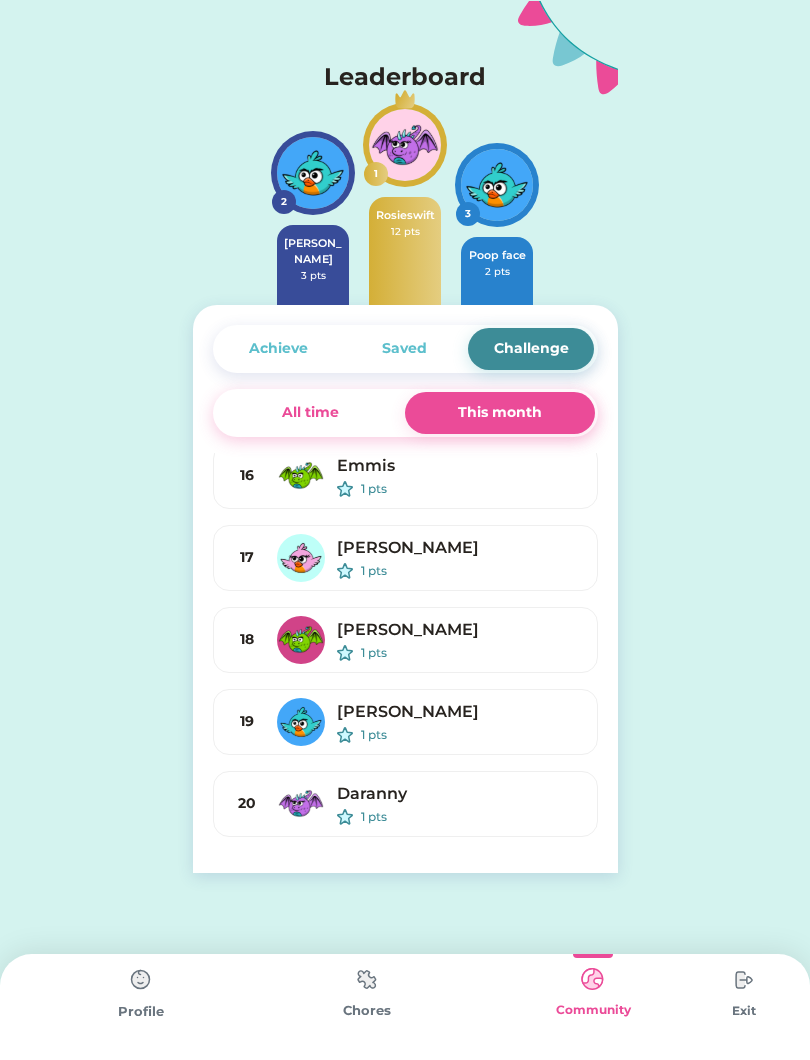 scroll, scrollTop: 994, scrollLeft: 0, axis: vertical 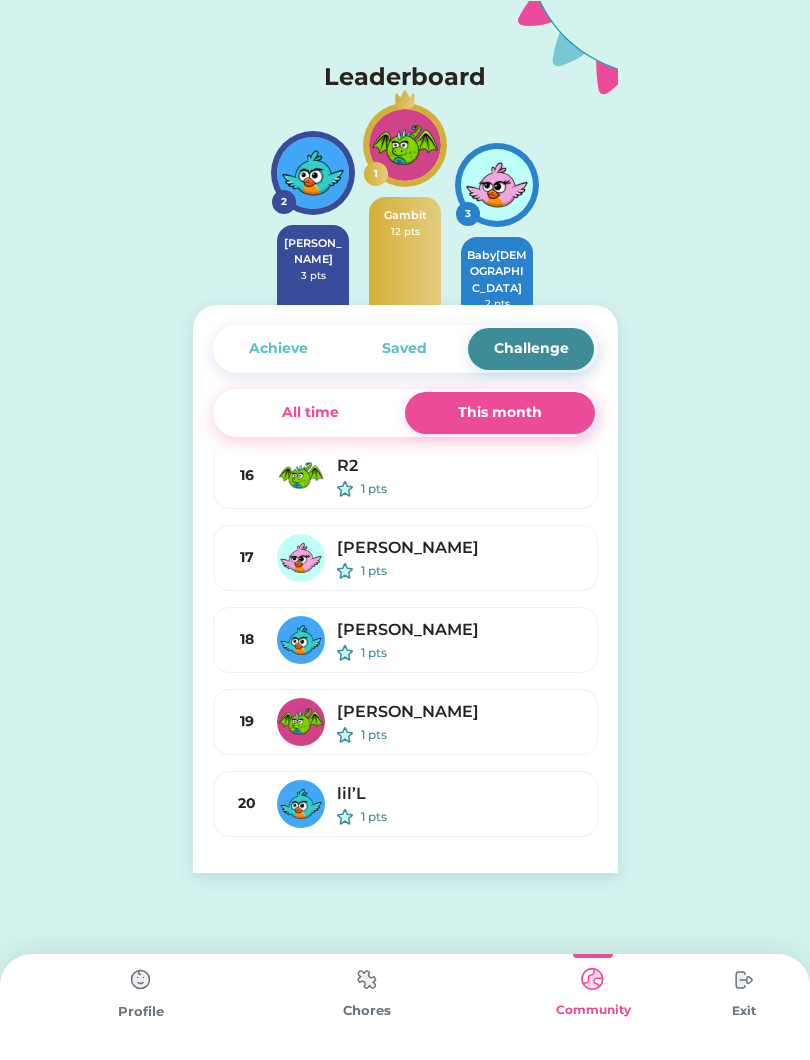 click on "All time" at bounding box center [310, 412] 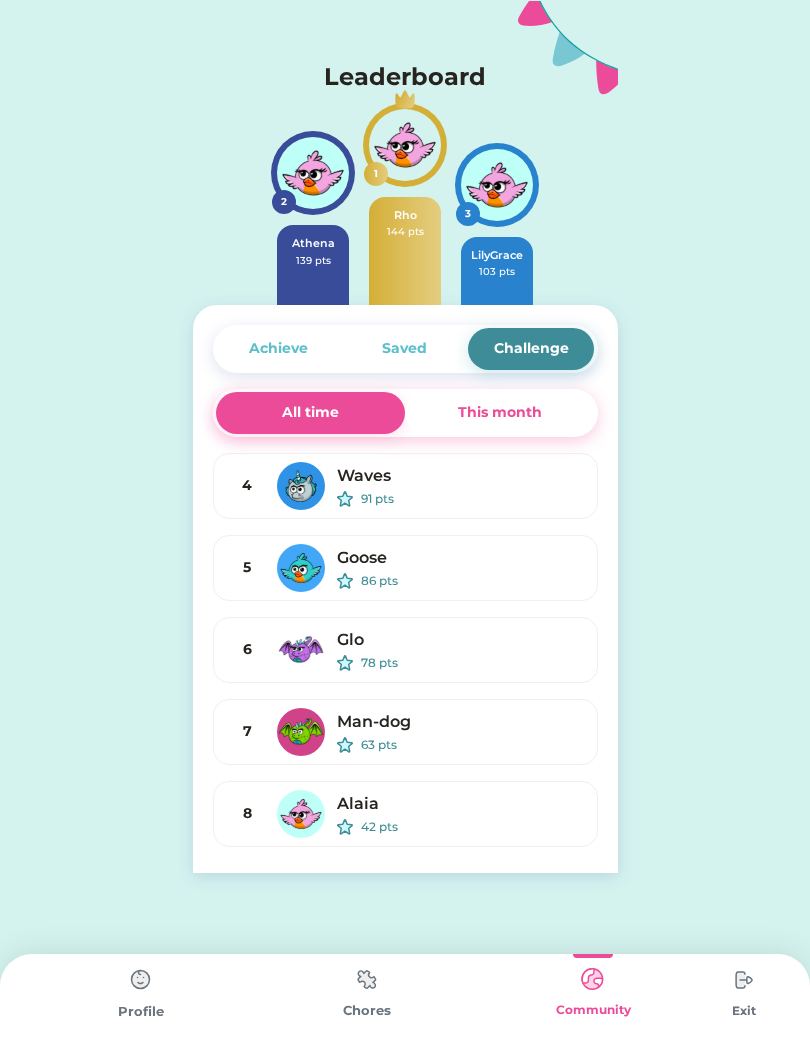 scroll, scrollTop: 0, scrollLeft: 0, axis: both 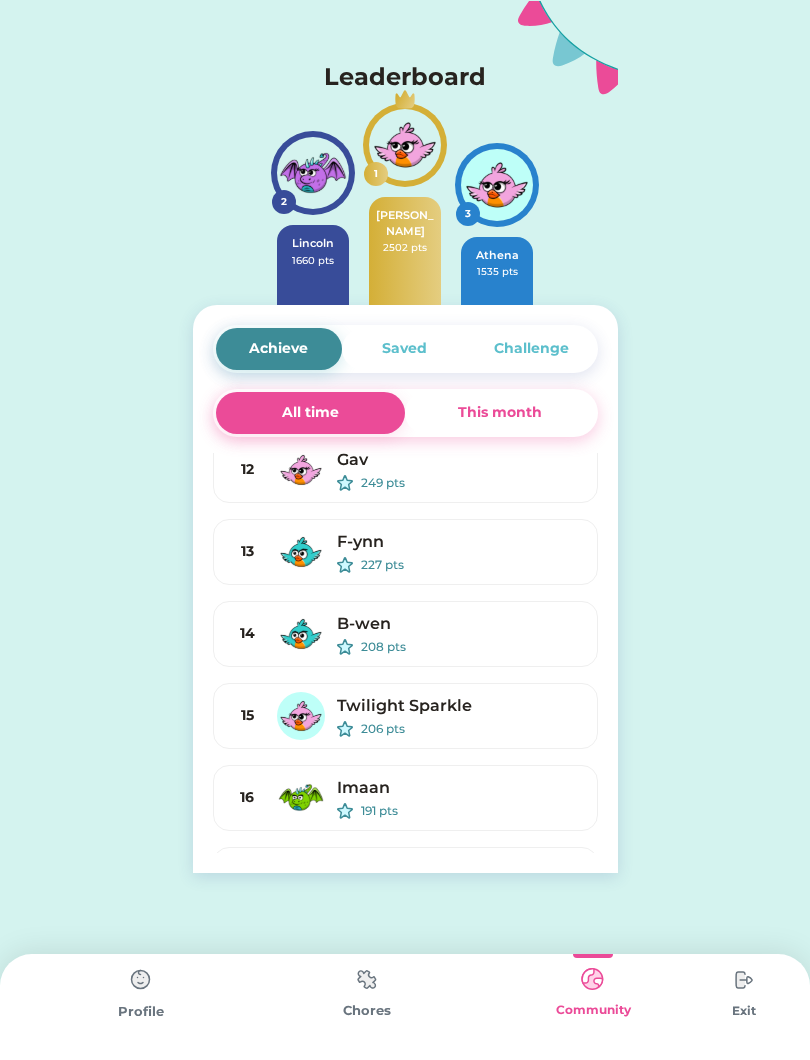 click on "This month" at bounding box center (500, 412) 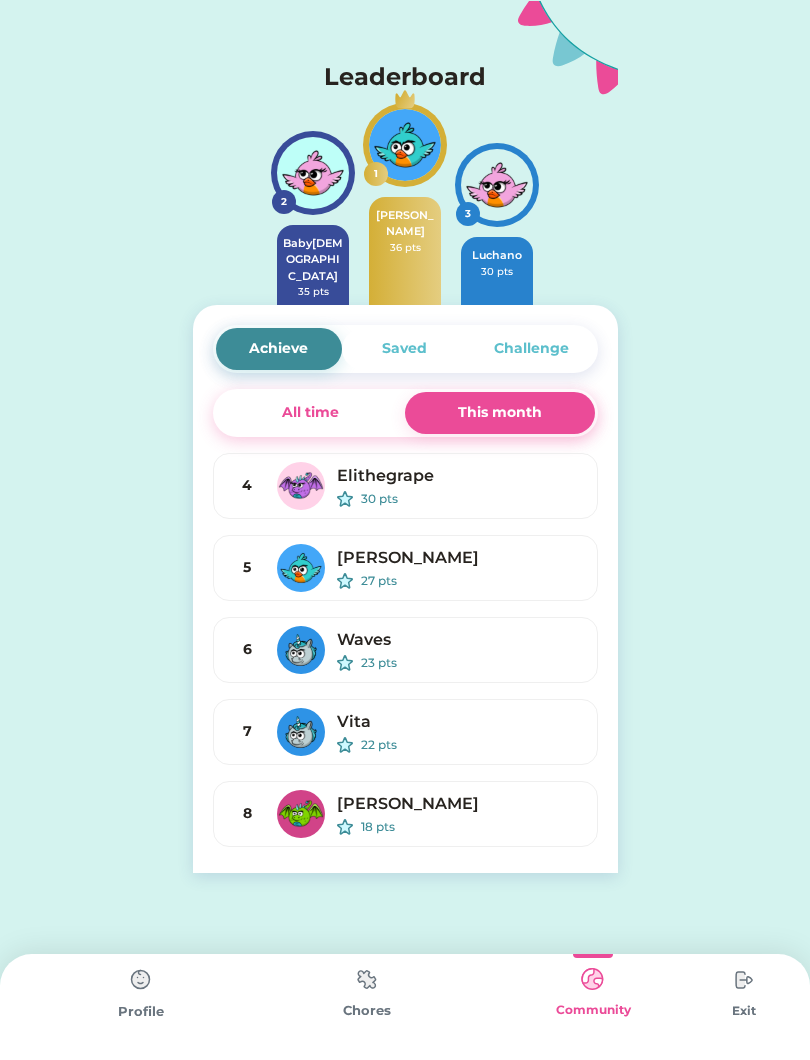 scroll, scrollTop: 0, scrollLeft: 0, axis: both 